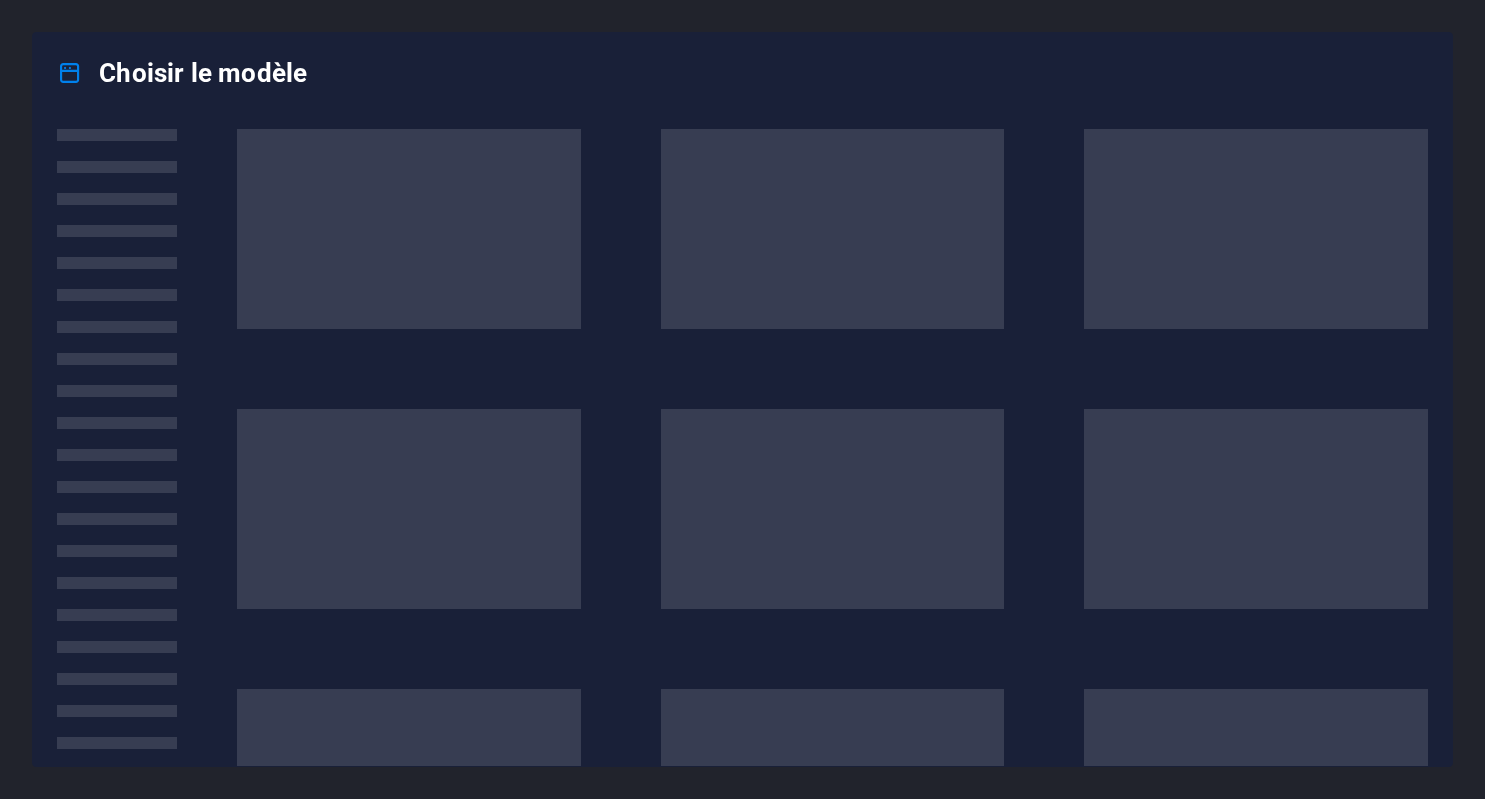 scroll, scrollTop: 0, scrollLeft: 0, axis: both 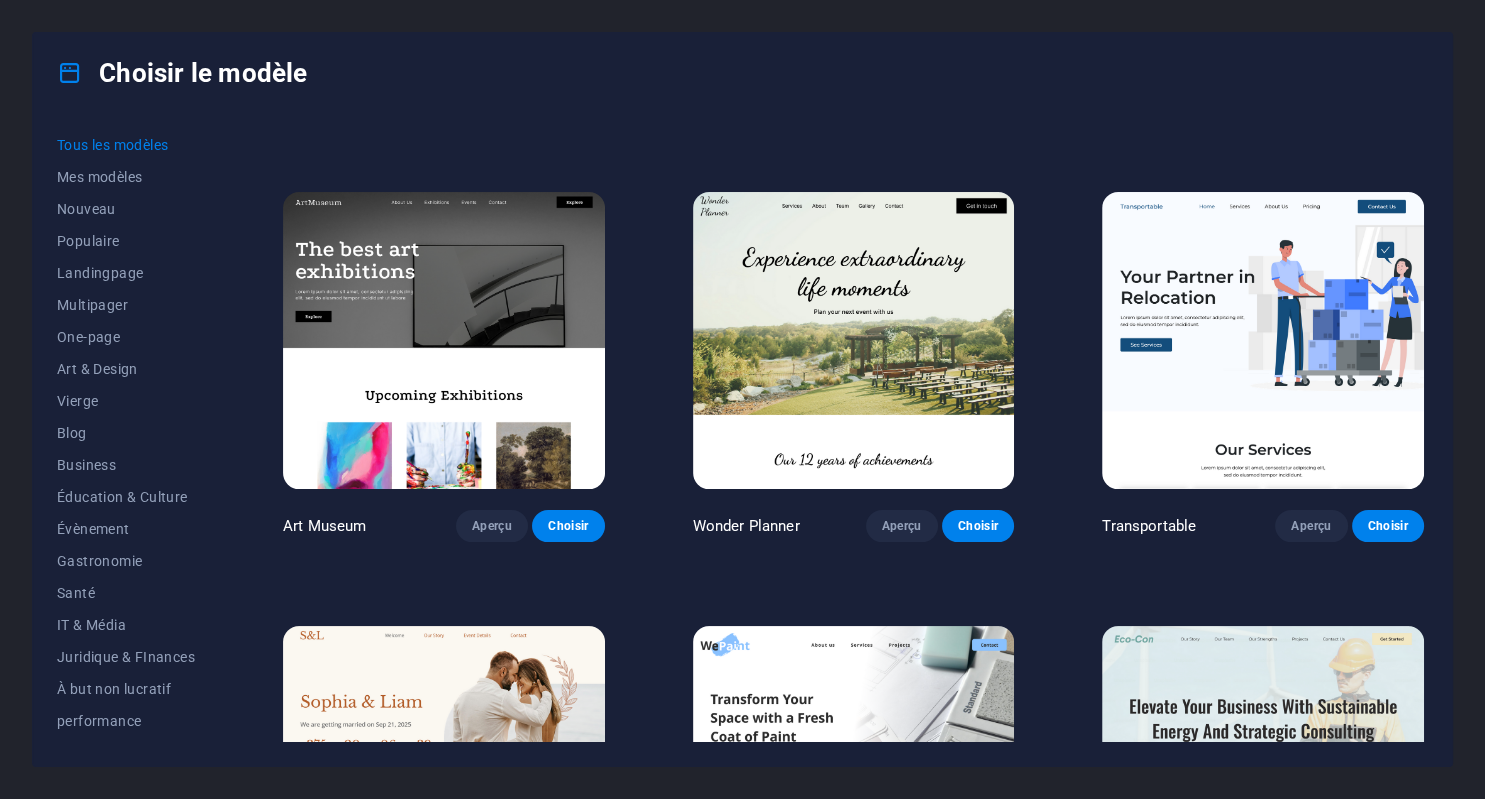 click at bounding box center [444, 340] 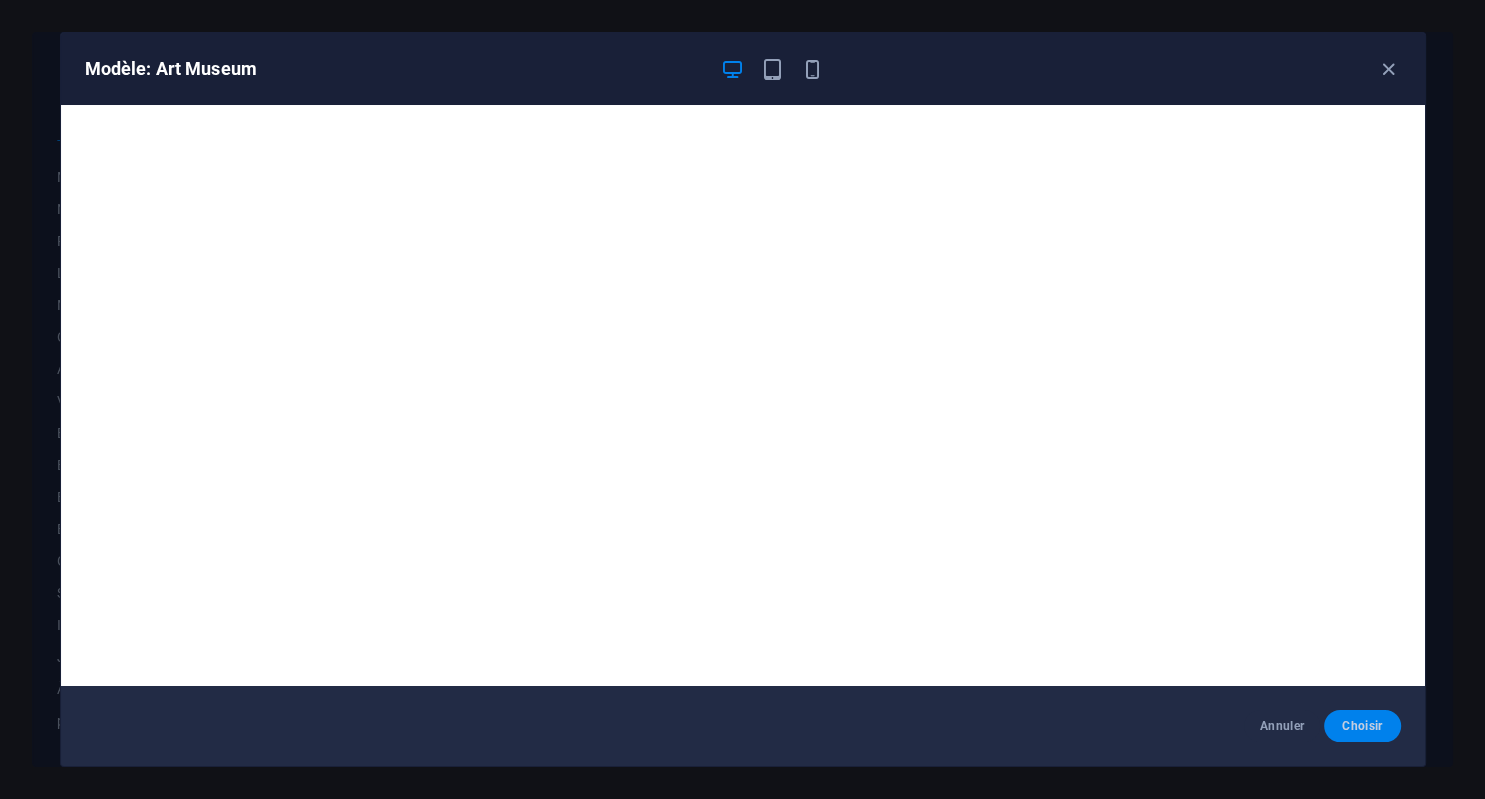 click on "Choisir" at bounding box center [1362, 726] 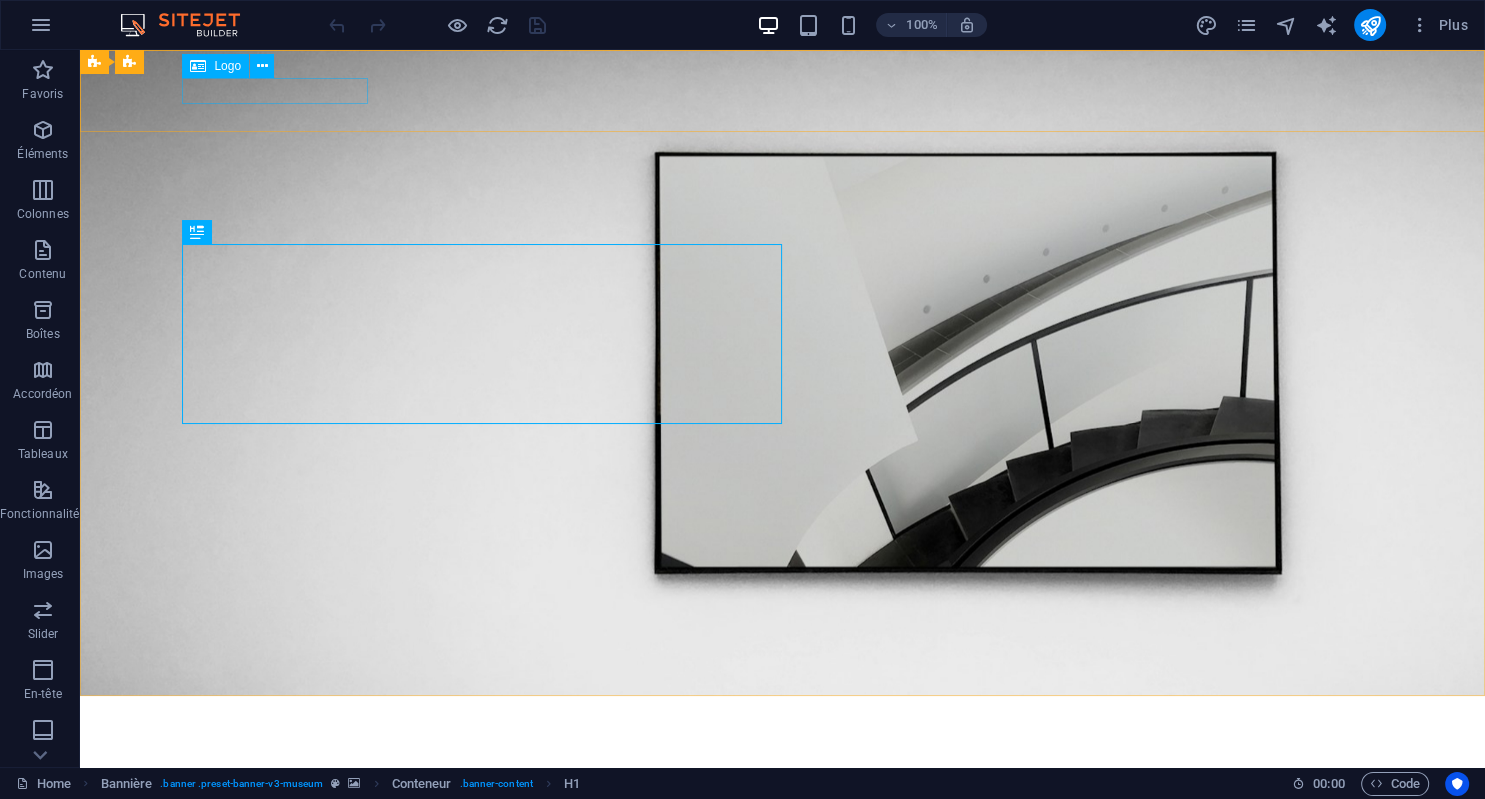 scroll, scrollTop: 0, scrollLeft: 0, axis: both 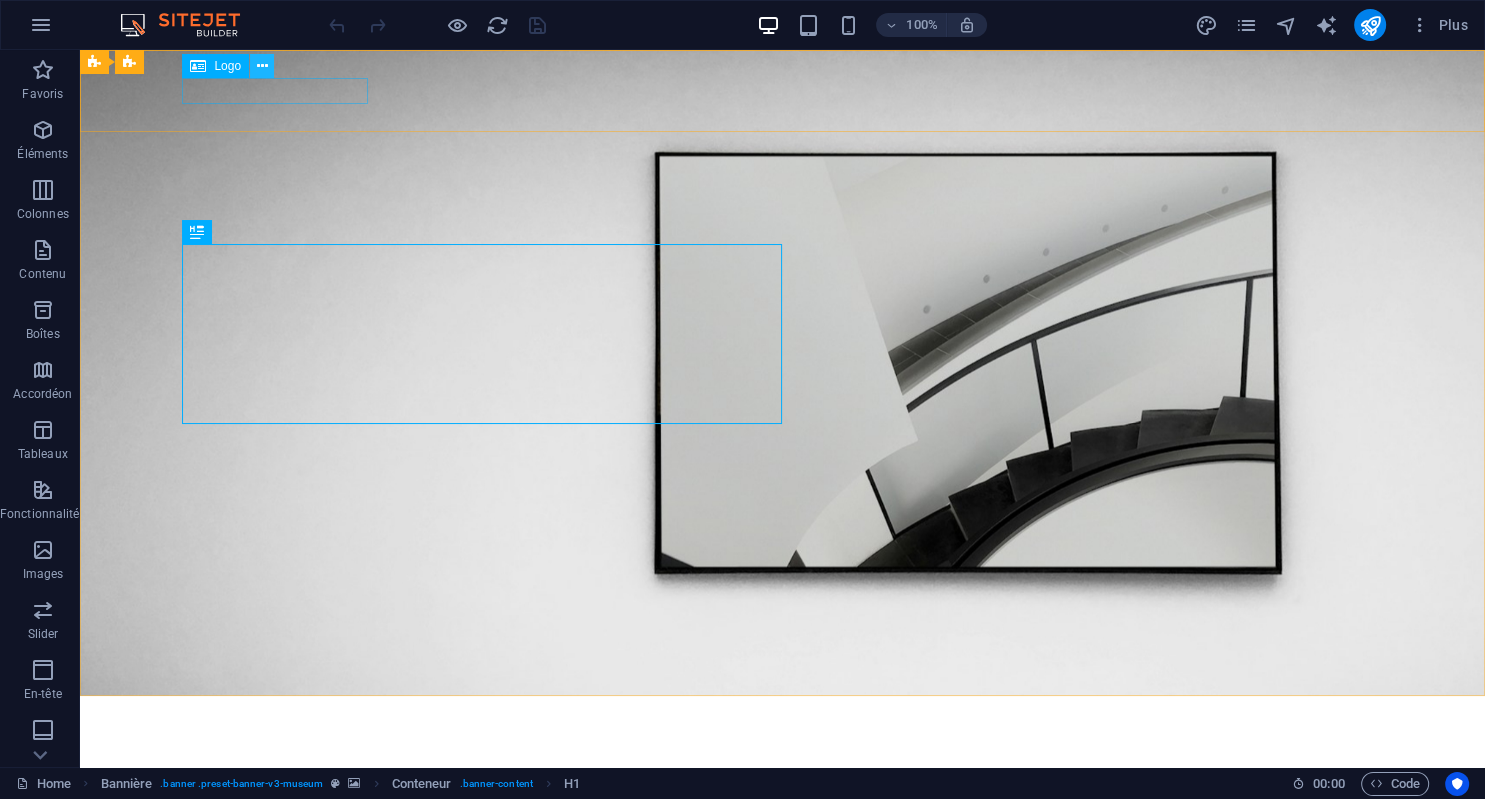 click at bounding box center (262, 66) 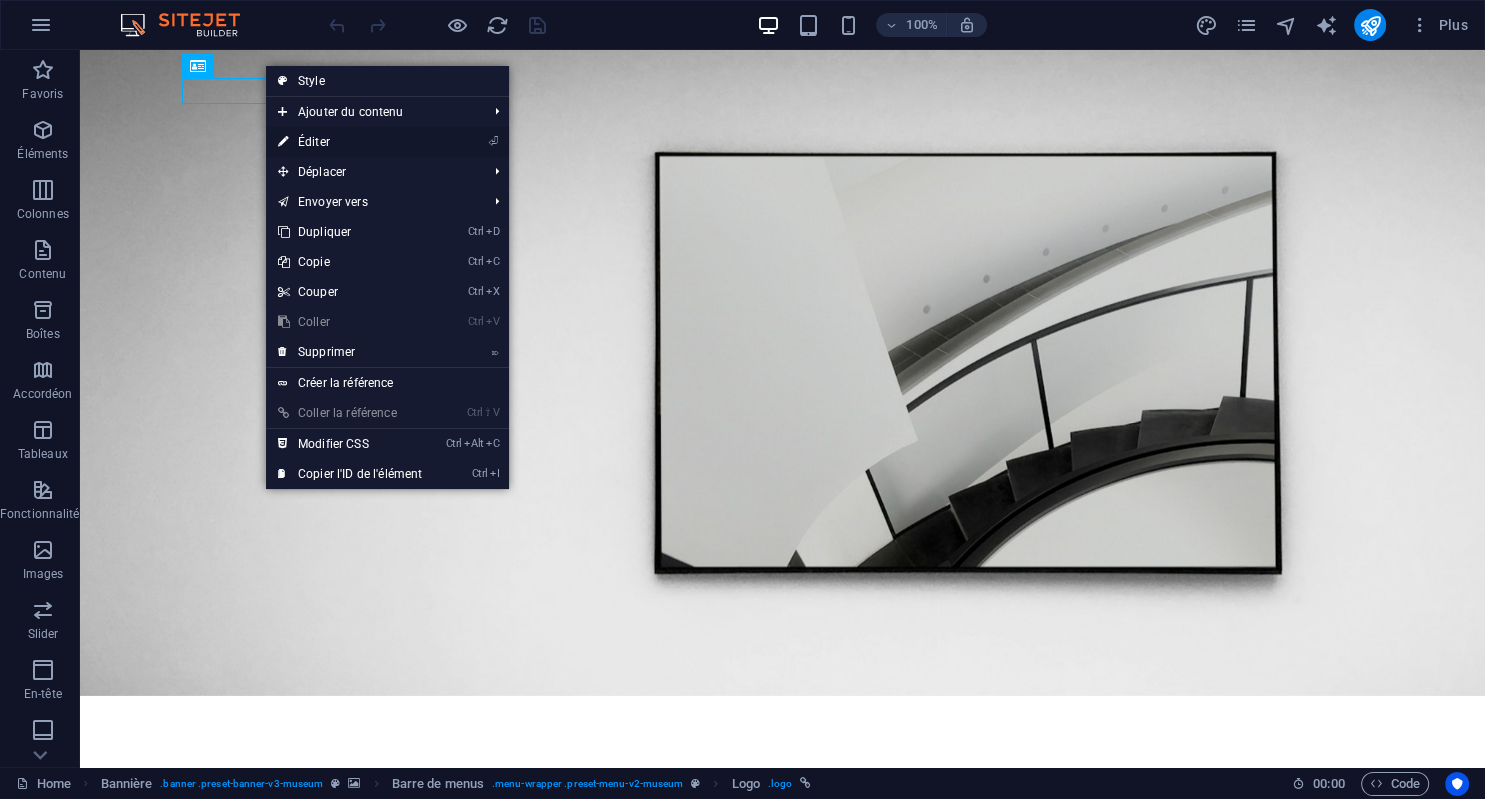 click on "⏎  Éditer" at bounding box center (350, 142) 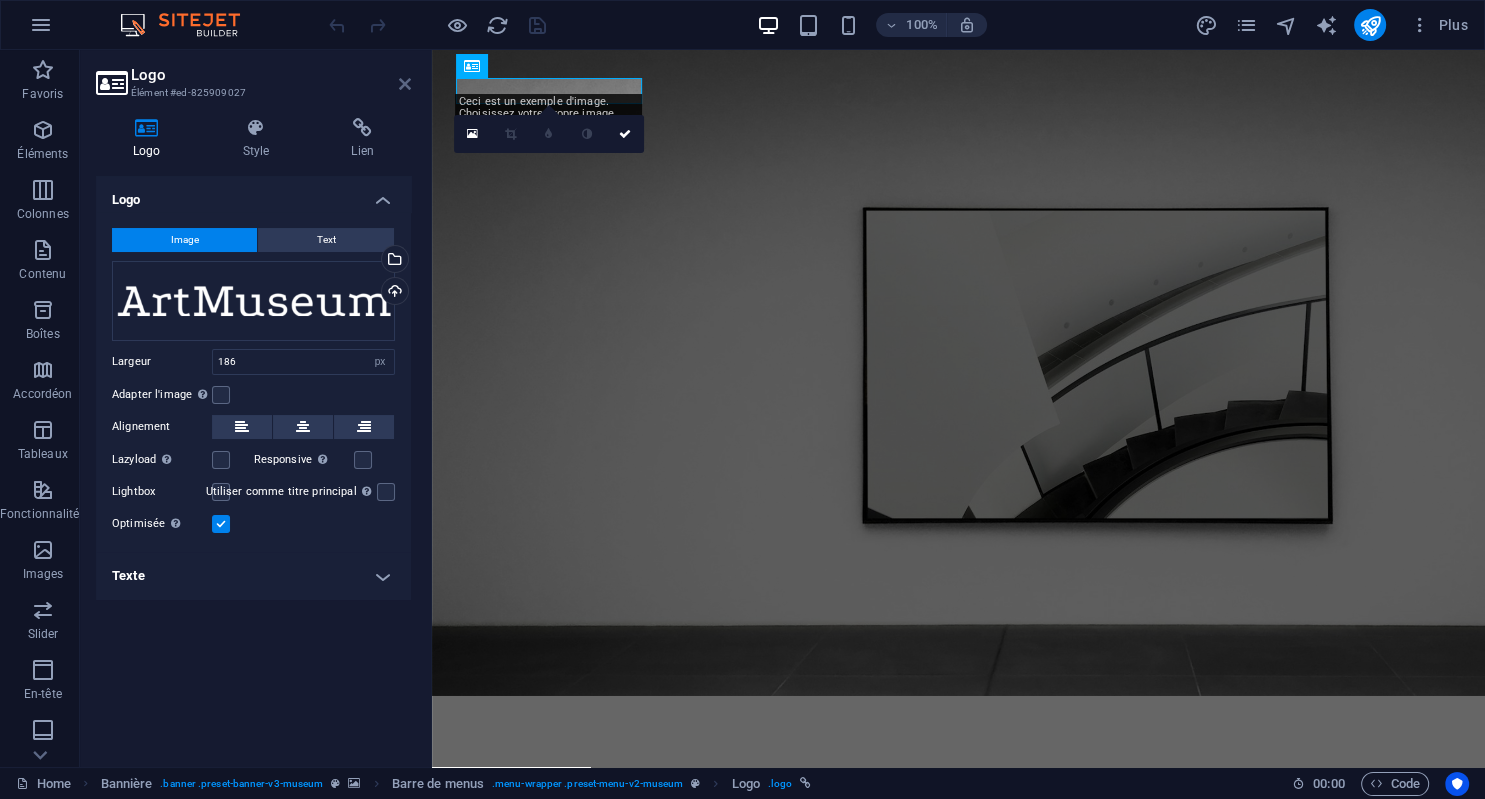 click at bounding box center (405, 84) 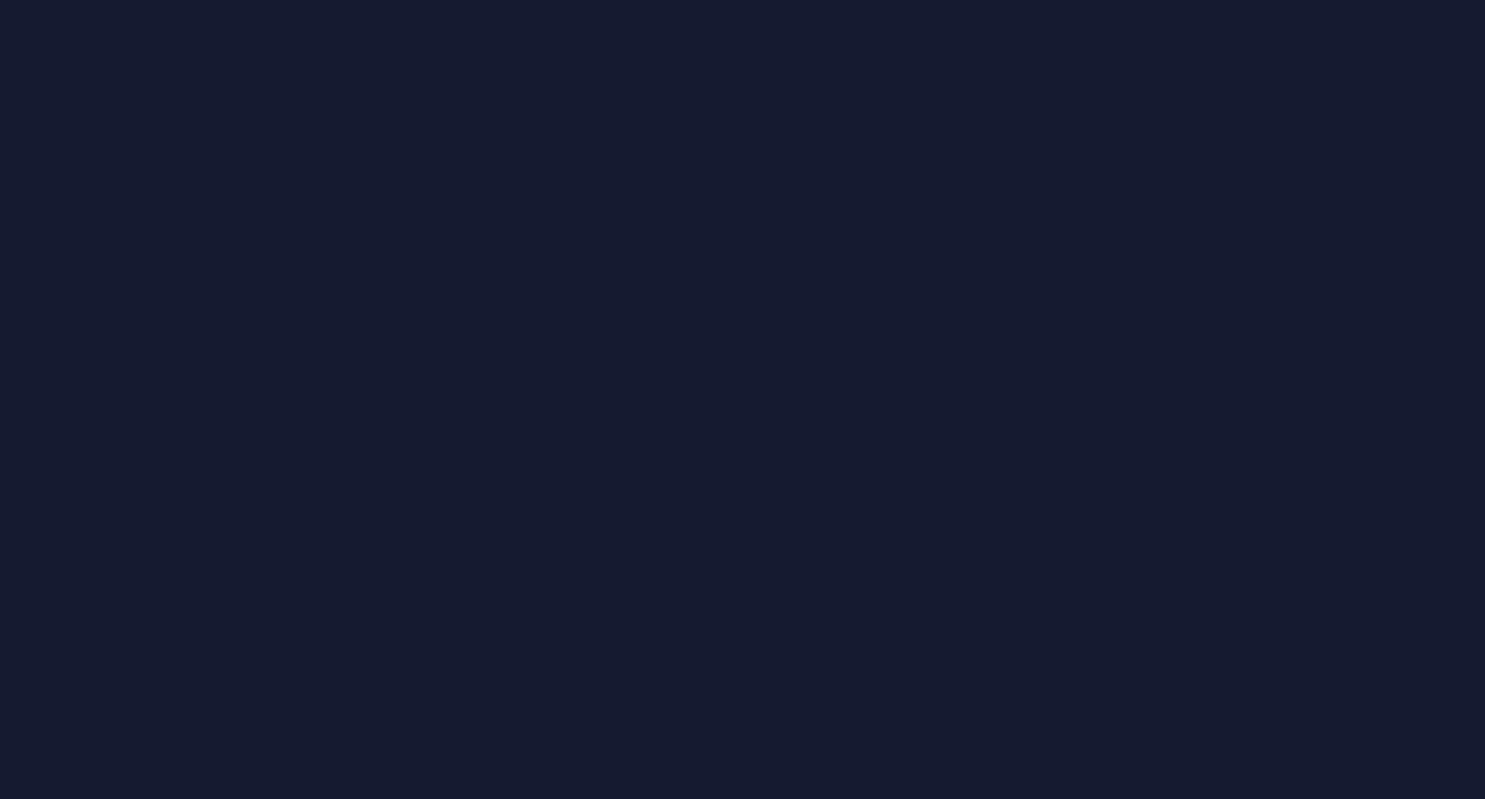 scroll, scrollTop: 0, scrollLeft: 0, axis: both 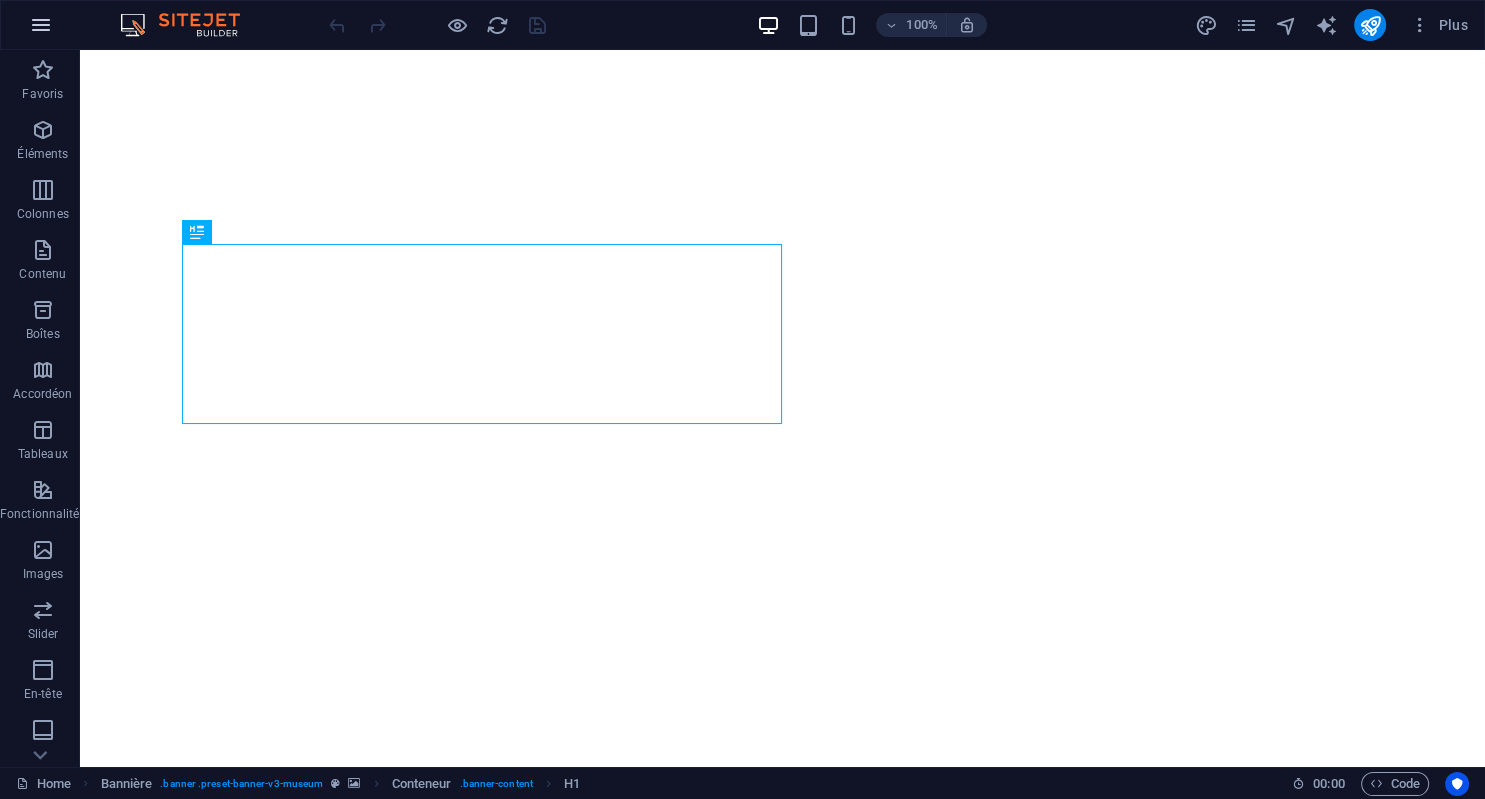 click at bounding box center [41, 25] 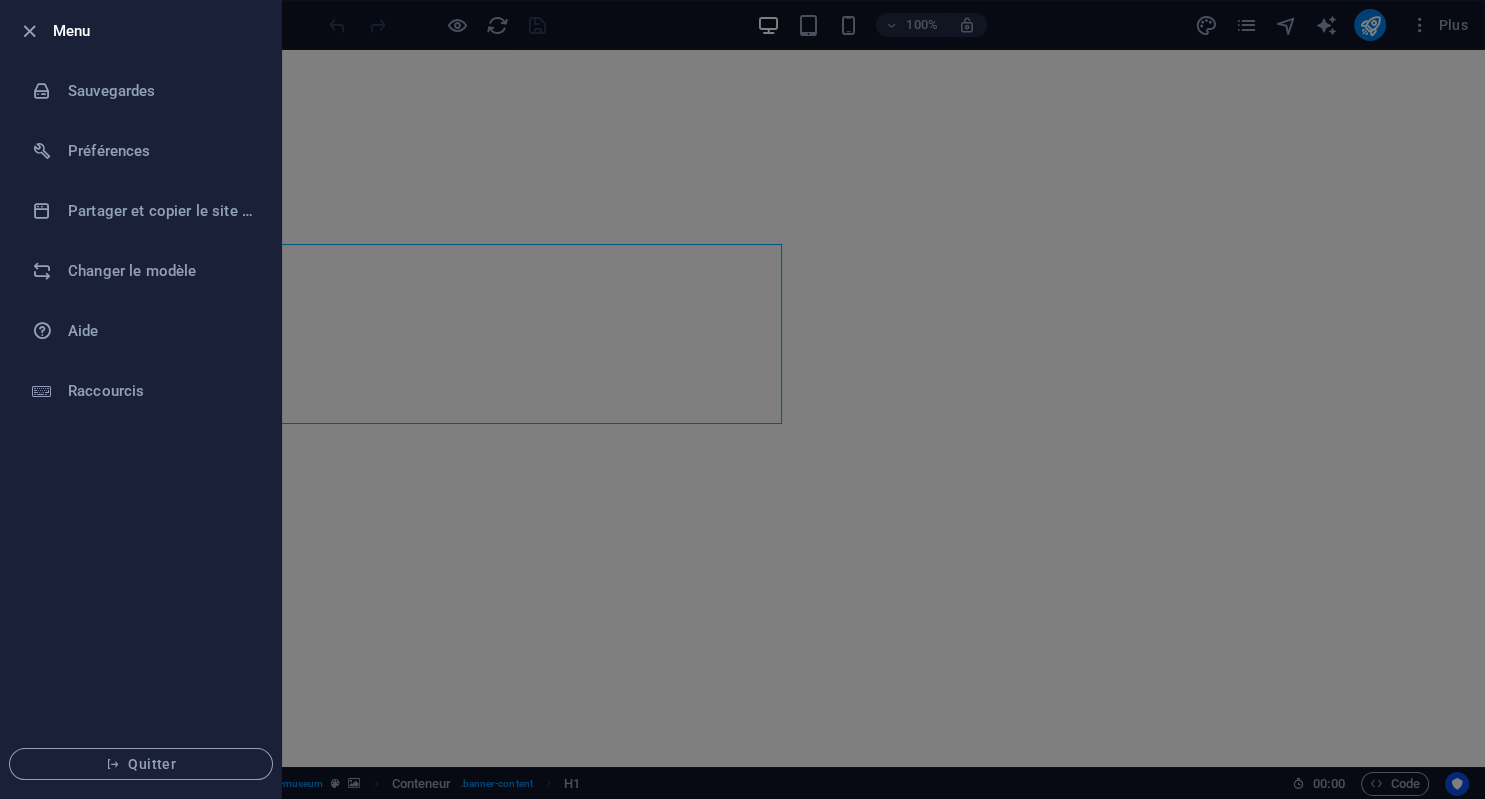 click at bounding box center [35, 31] 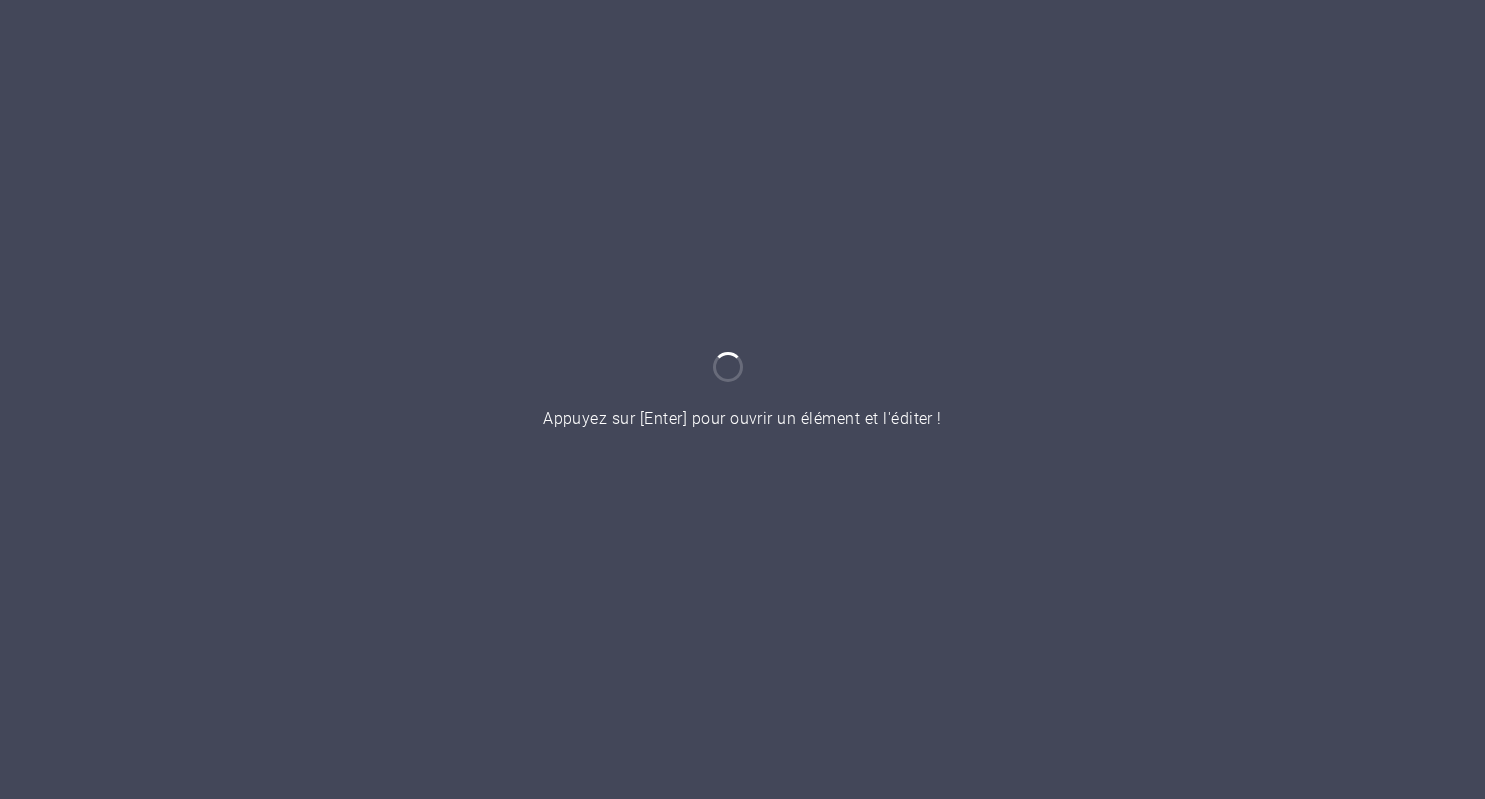 scroll, scrollTop: 0, scrollLeft: 0, axis: both 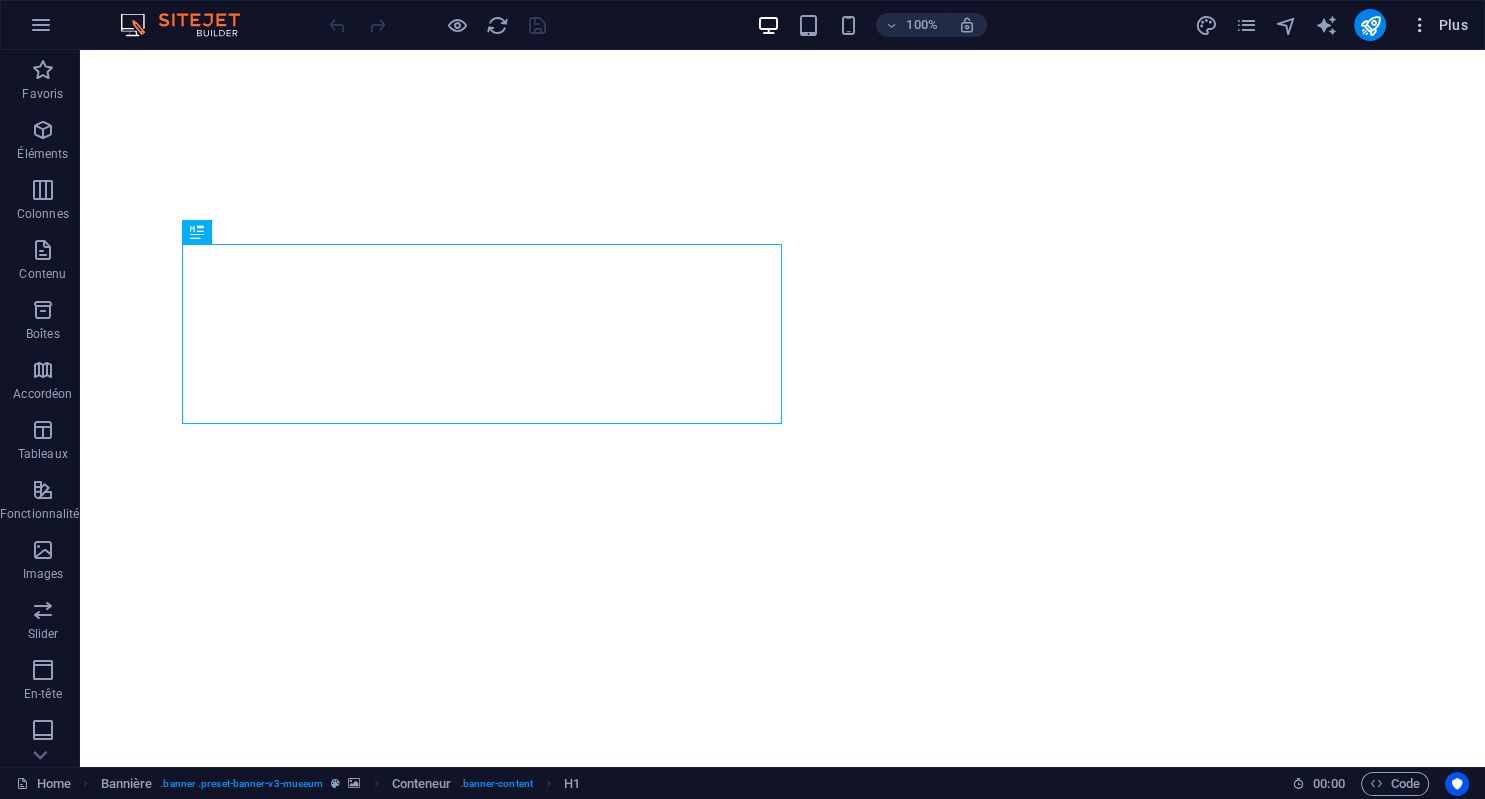 click on "Plus" at bounding box center [1439, 25] 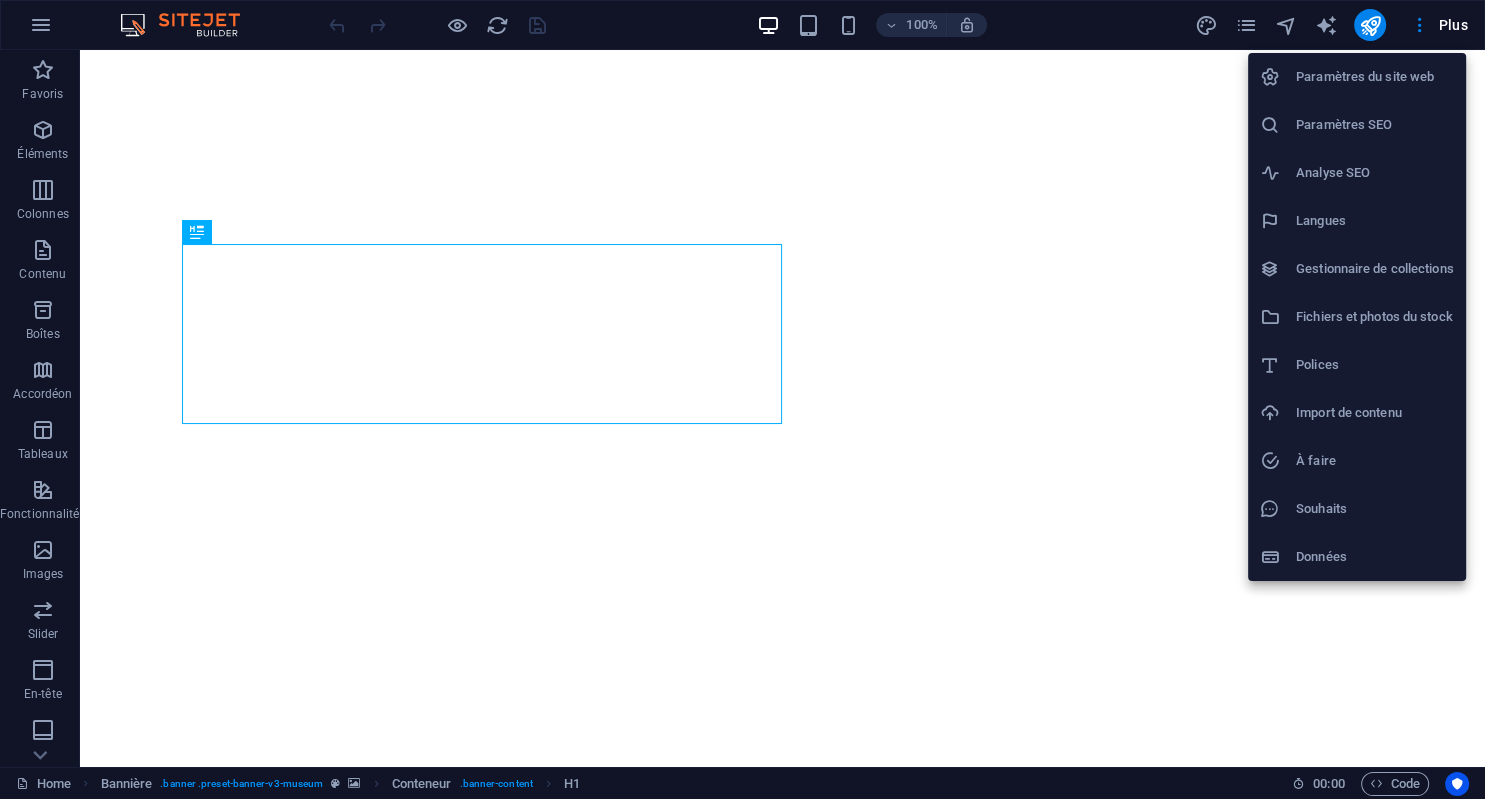 click on "Souhaits" at bounding box center [1375, 509] 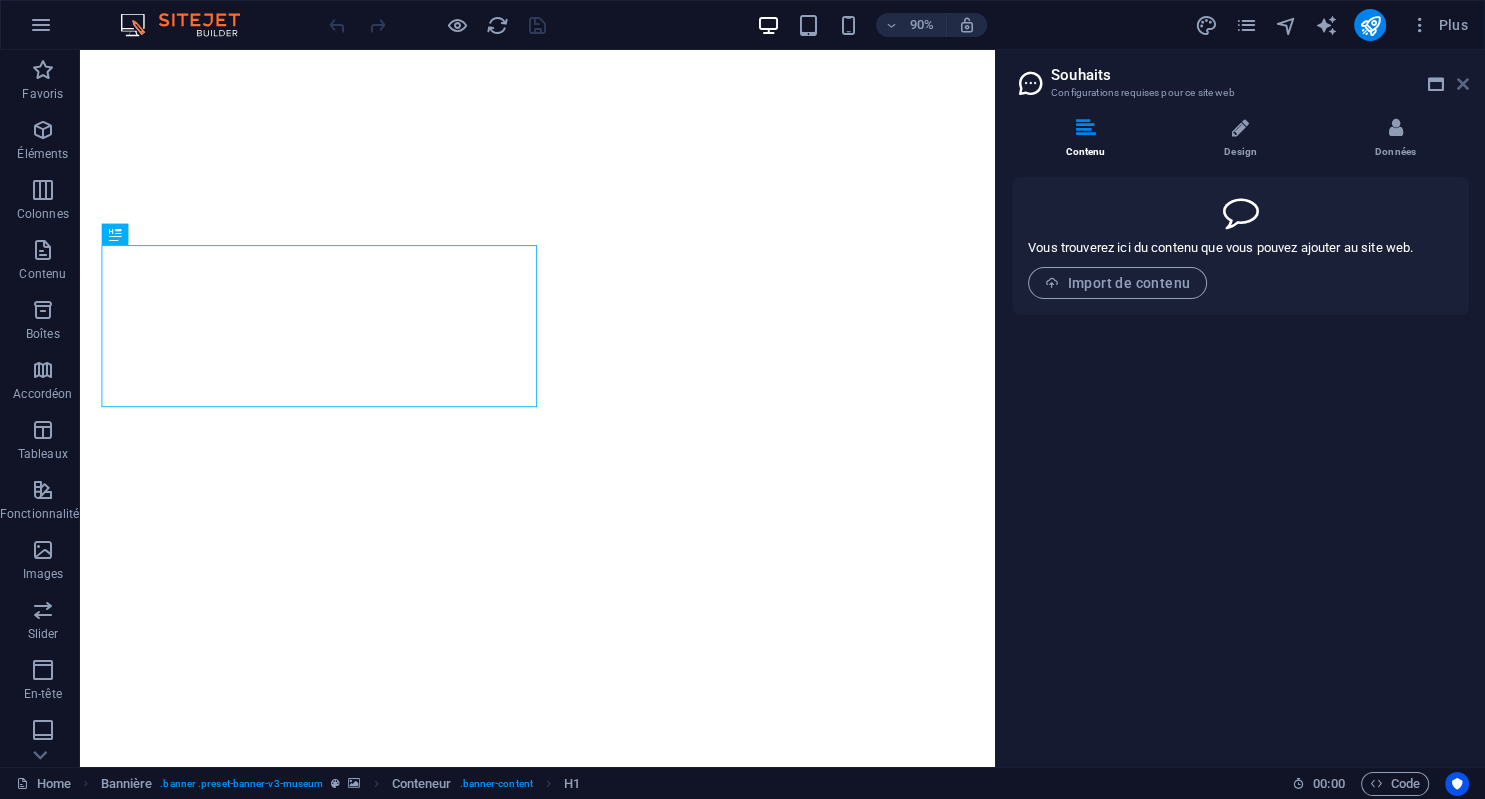 click at bounding box center [1463, 84] 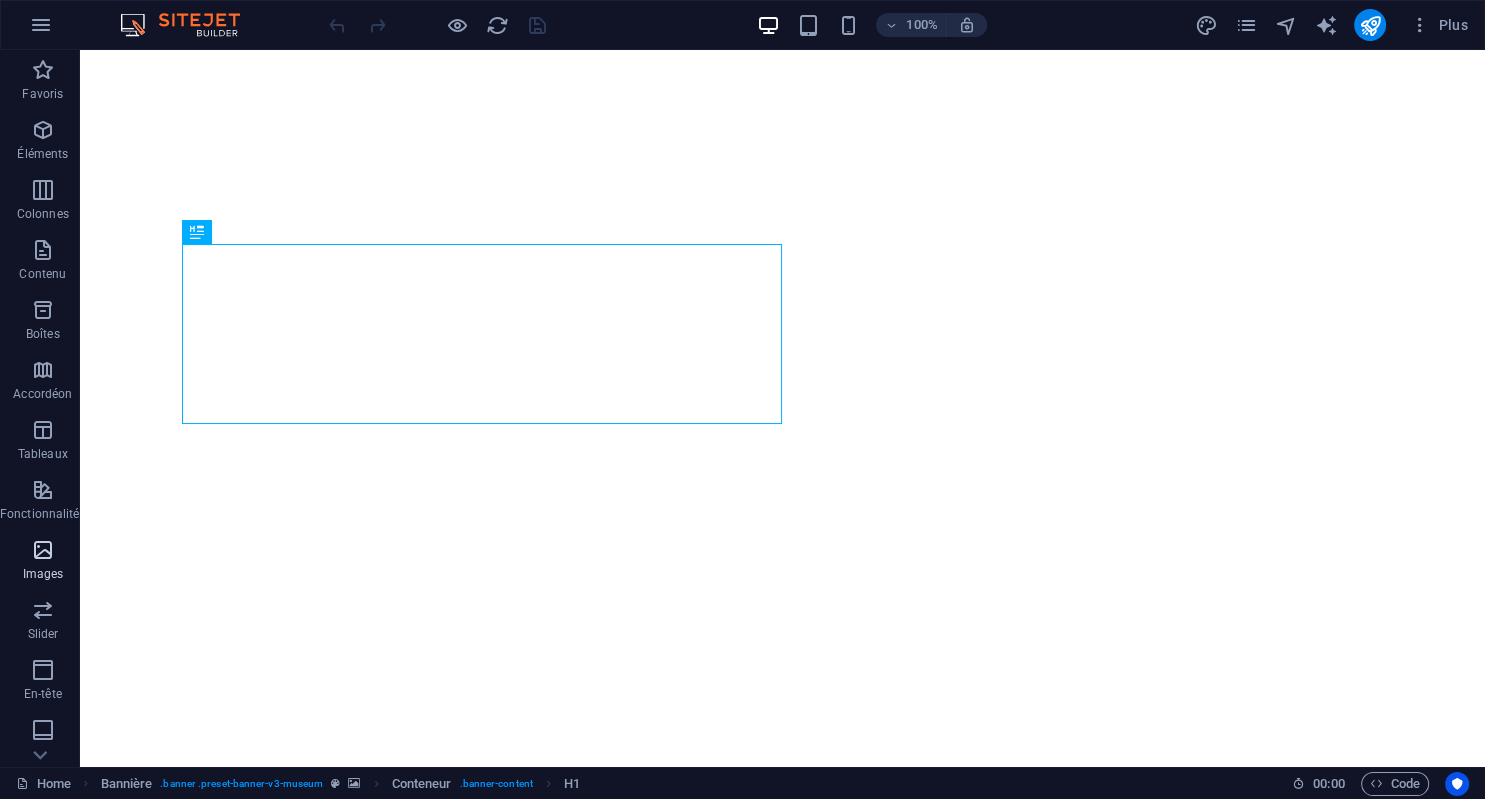scroll, scrollTop: 183, scrollLeft: 0, axis: vertical 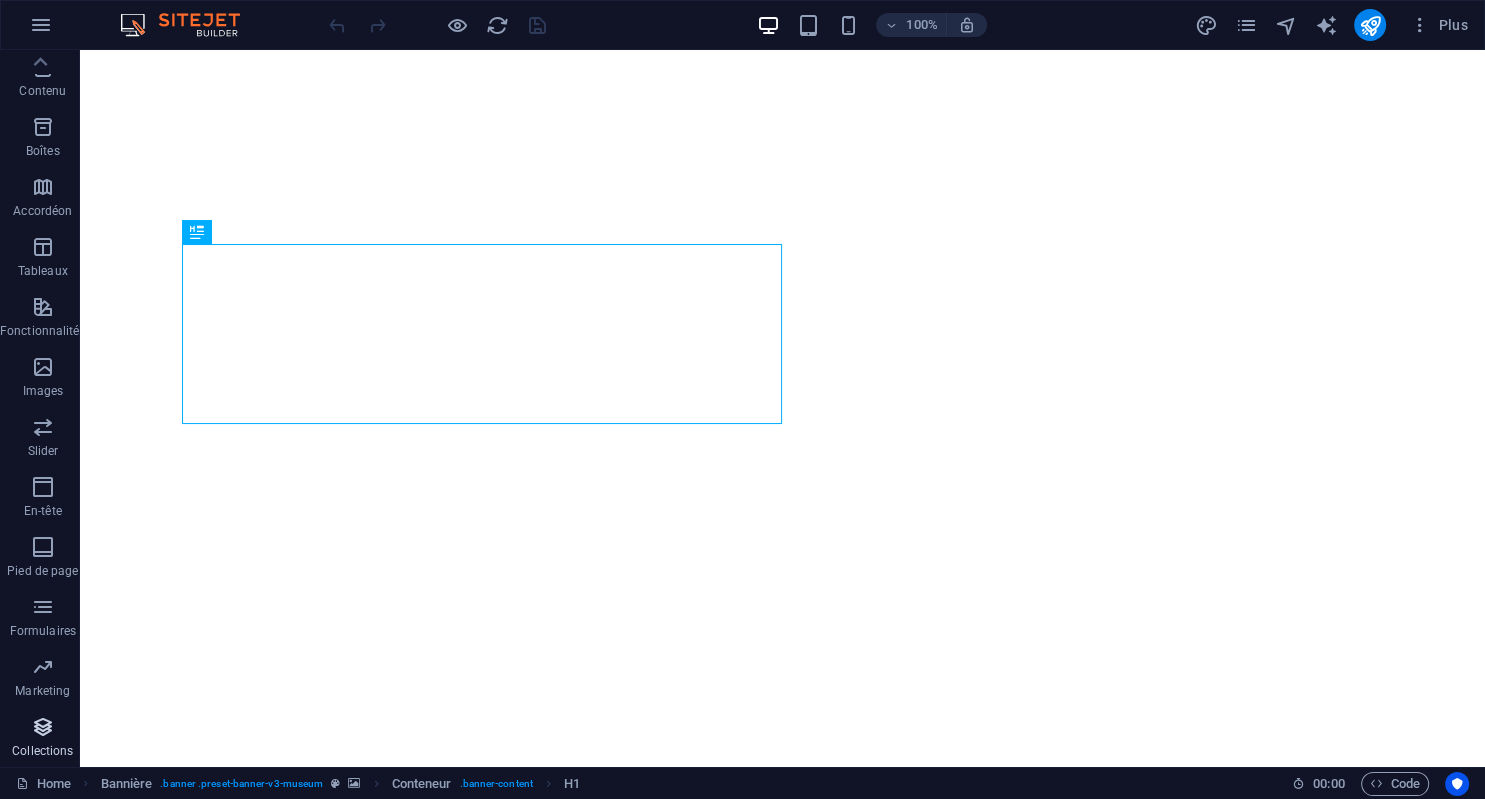 click at bounding box center (43, 727) 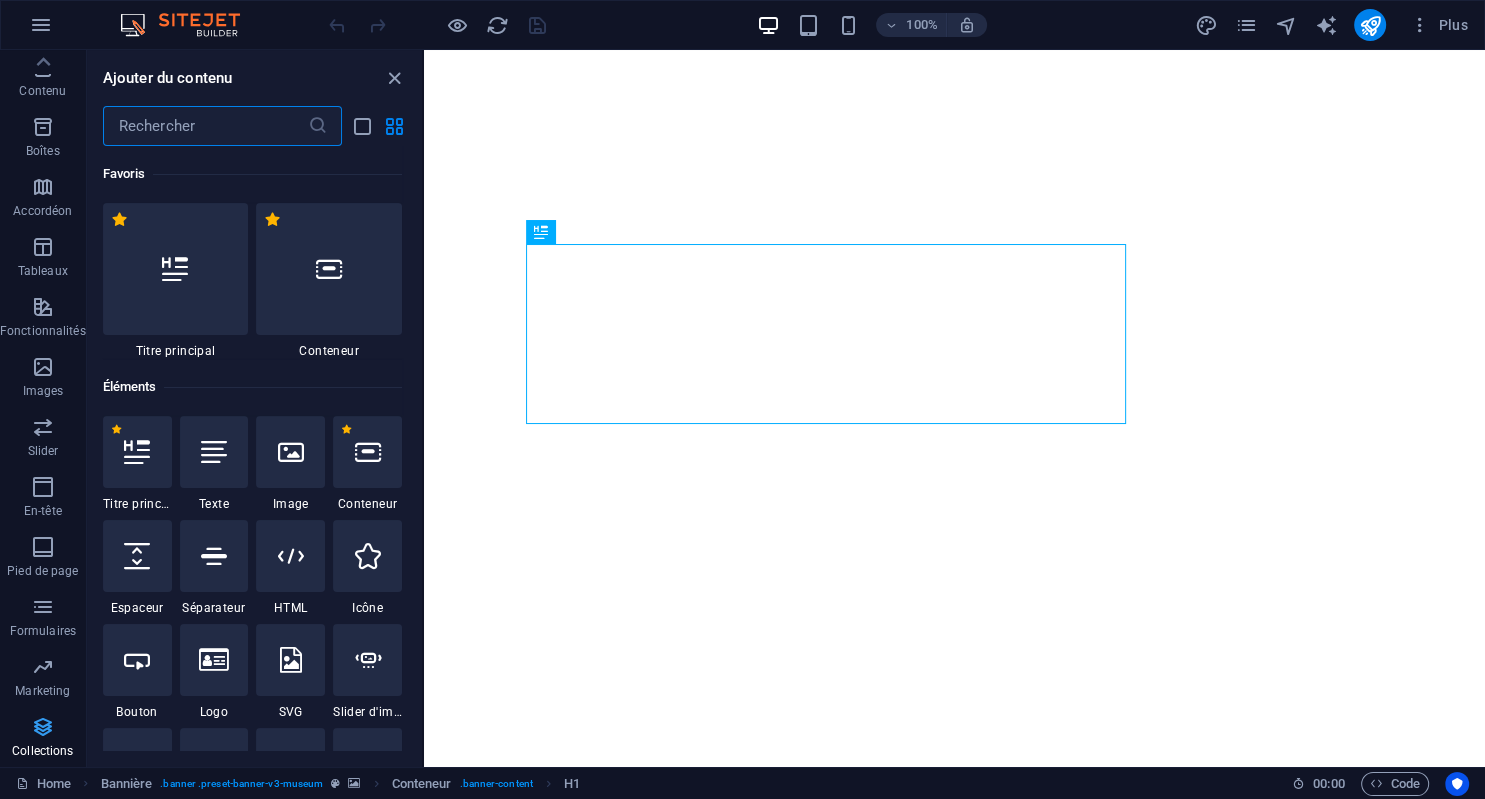 scroll, scrollTop: 183, scrollLeft: 0, axis: vertical 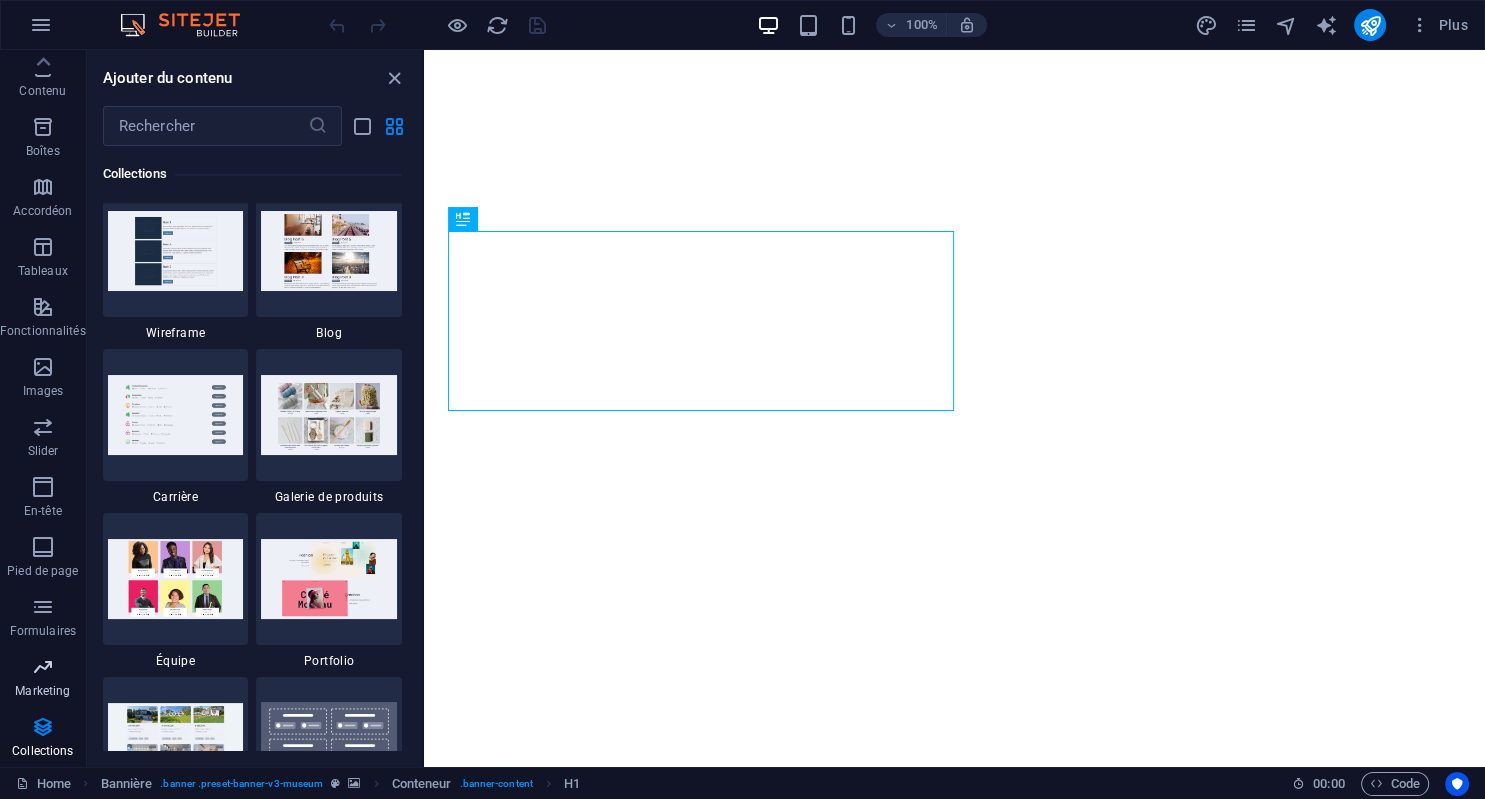 click at bounding box center [43, 667] 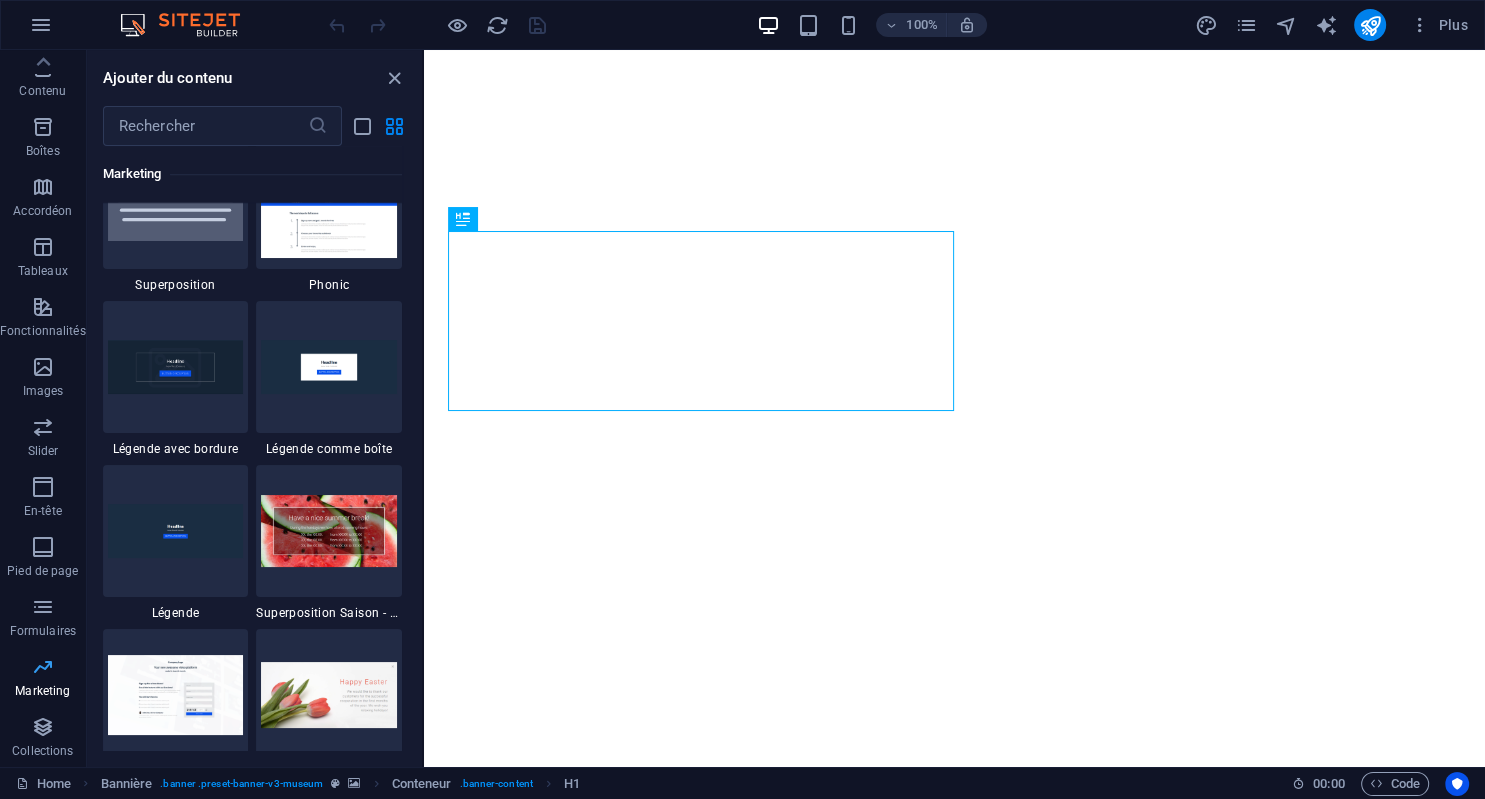 scroll, scrollTop: 16354, scrollLeft: 0, axis: vertical 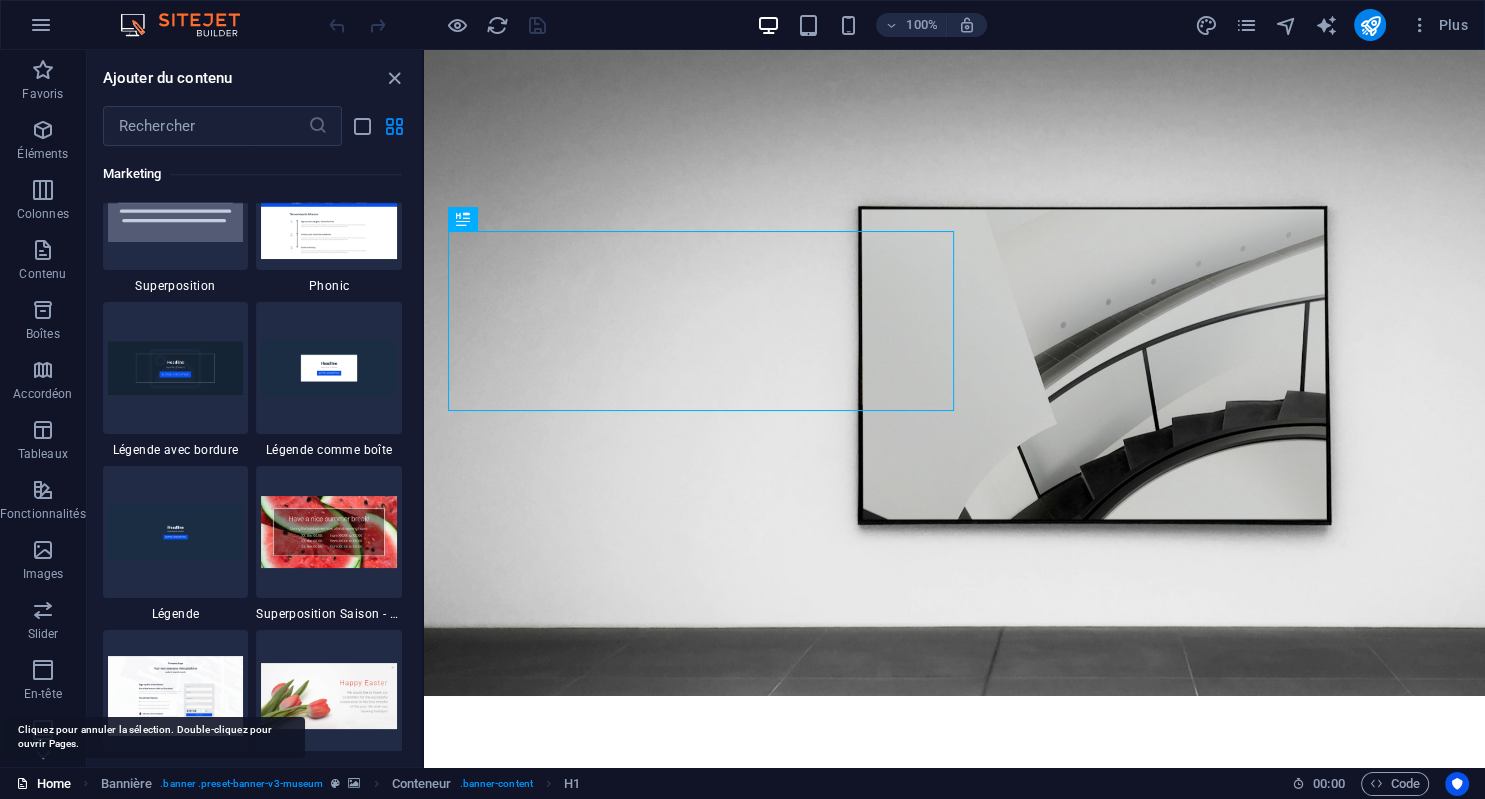 click on "Home" at bounding box center [43, 784] 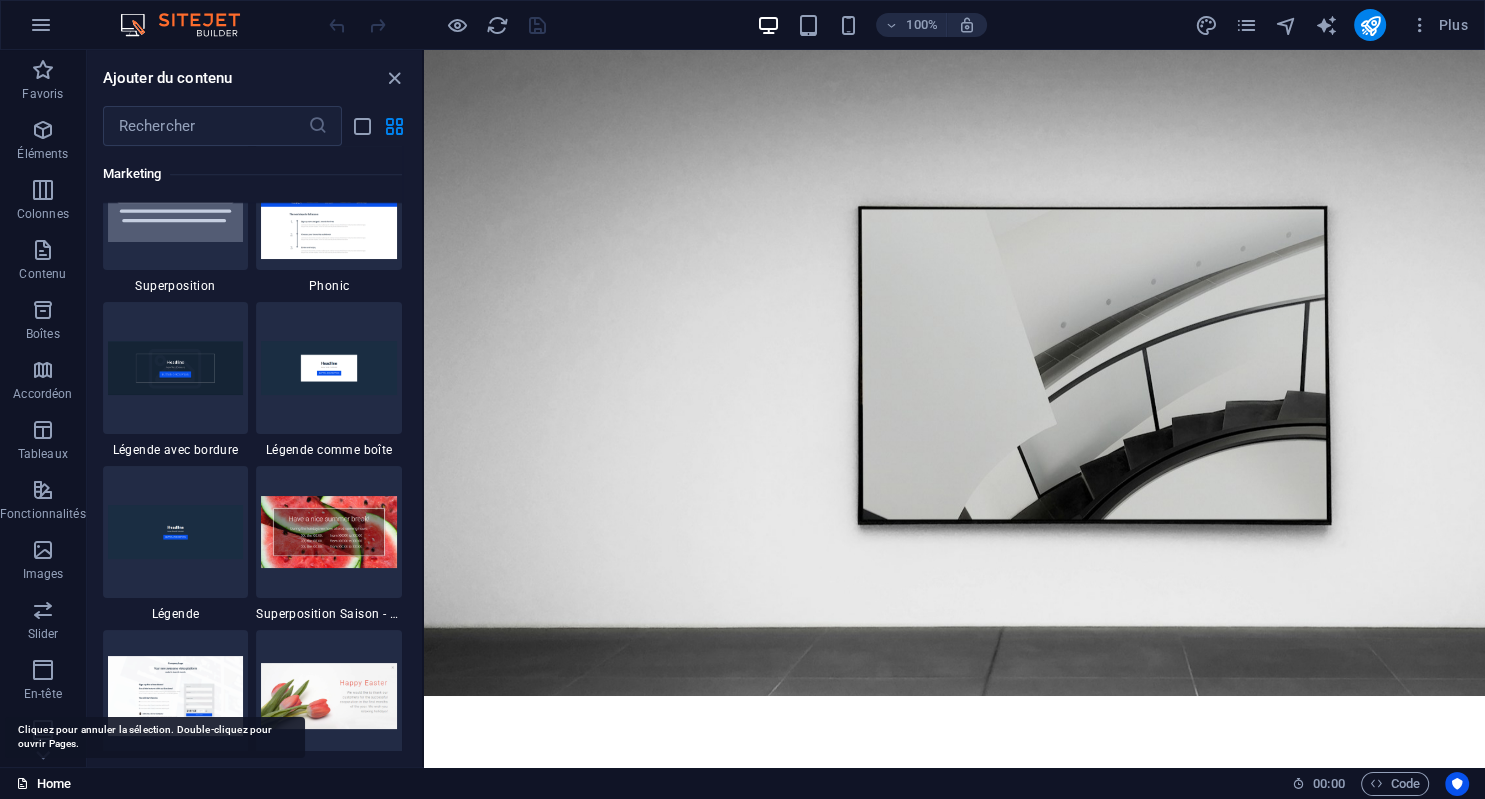click on "Home" at bounding box center [43, 784] 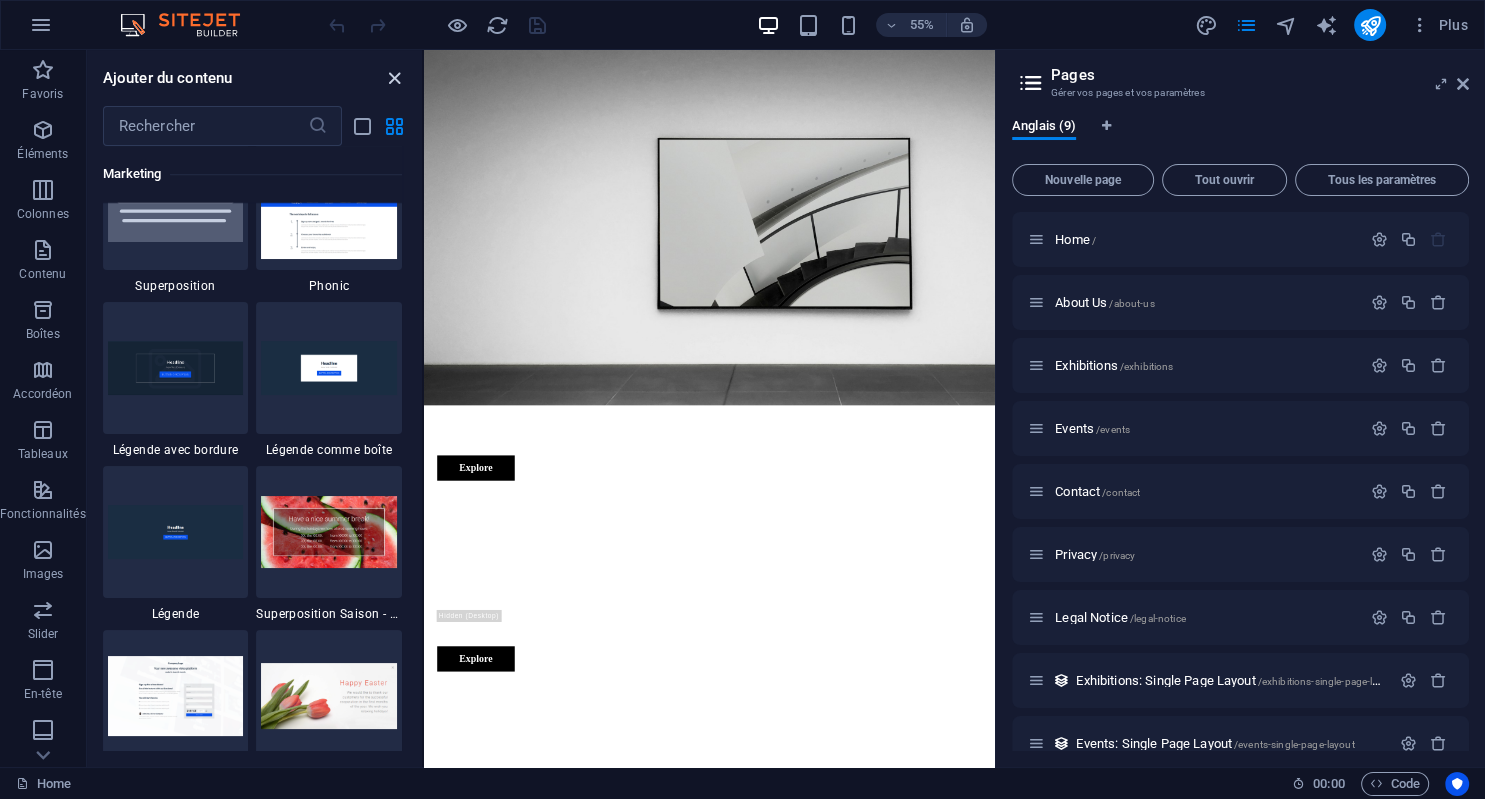 click at bounding box center [394, 78] 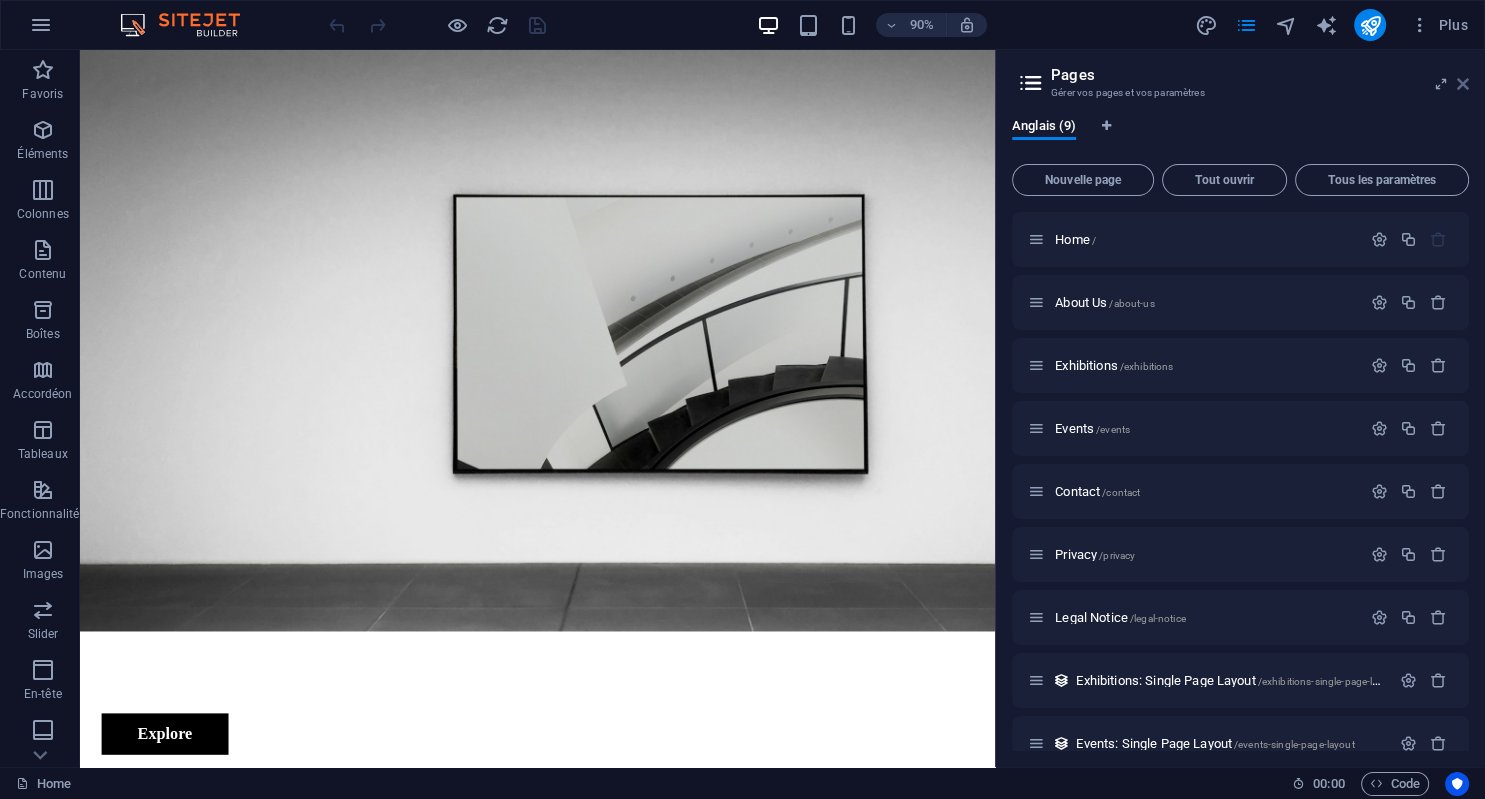click at bounding box center (1463, 84) 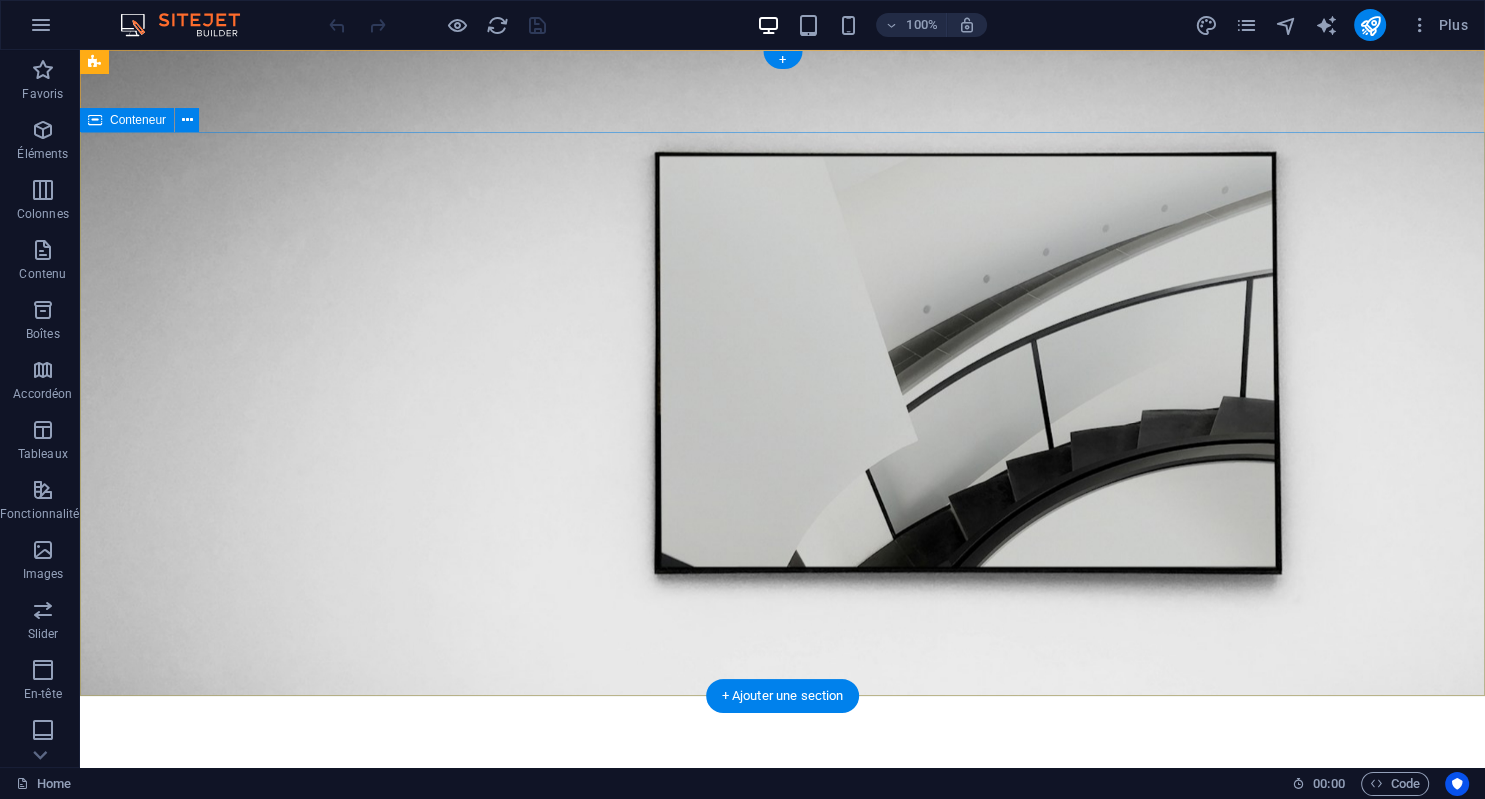 click on "The best art exhibitions Lorem ipsum dolor sit amet, consectetur adipiscing elit, sed do eiusmod tempor incididunt ut labore Lorem ipsum dolor sit amet, consectetur adipiscing elit, sed do eiusmod tempor incididunt ut labore Explore" at bounding box center [782, 1054] 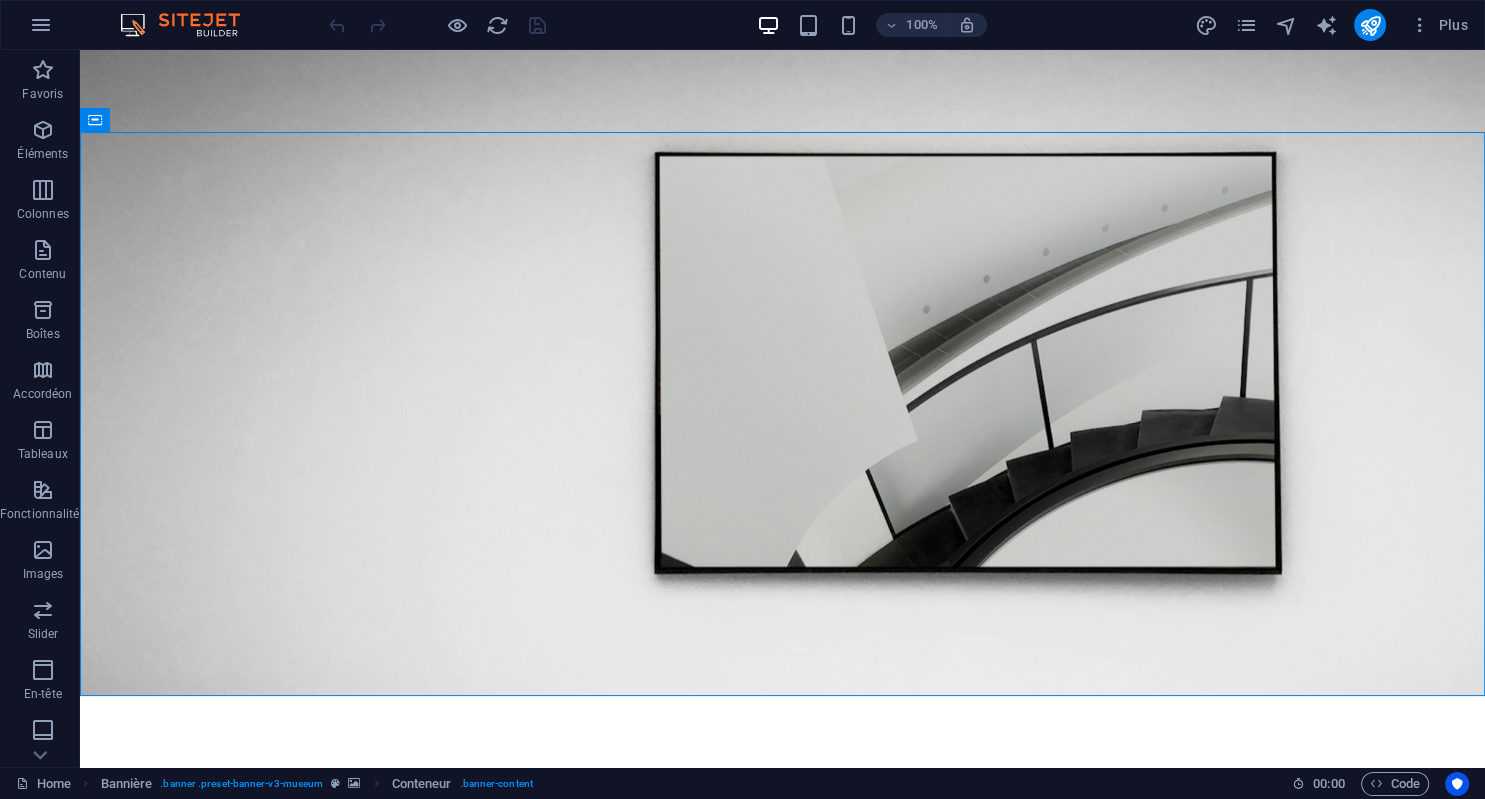 click at bounding box center [190, 25] 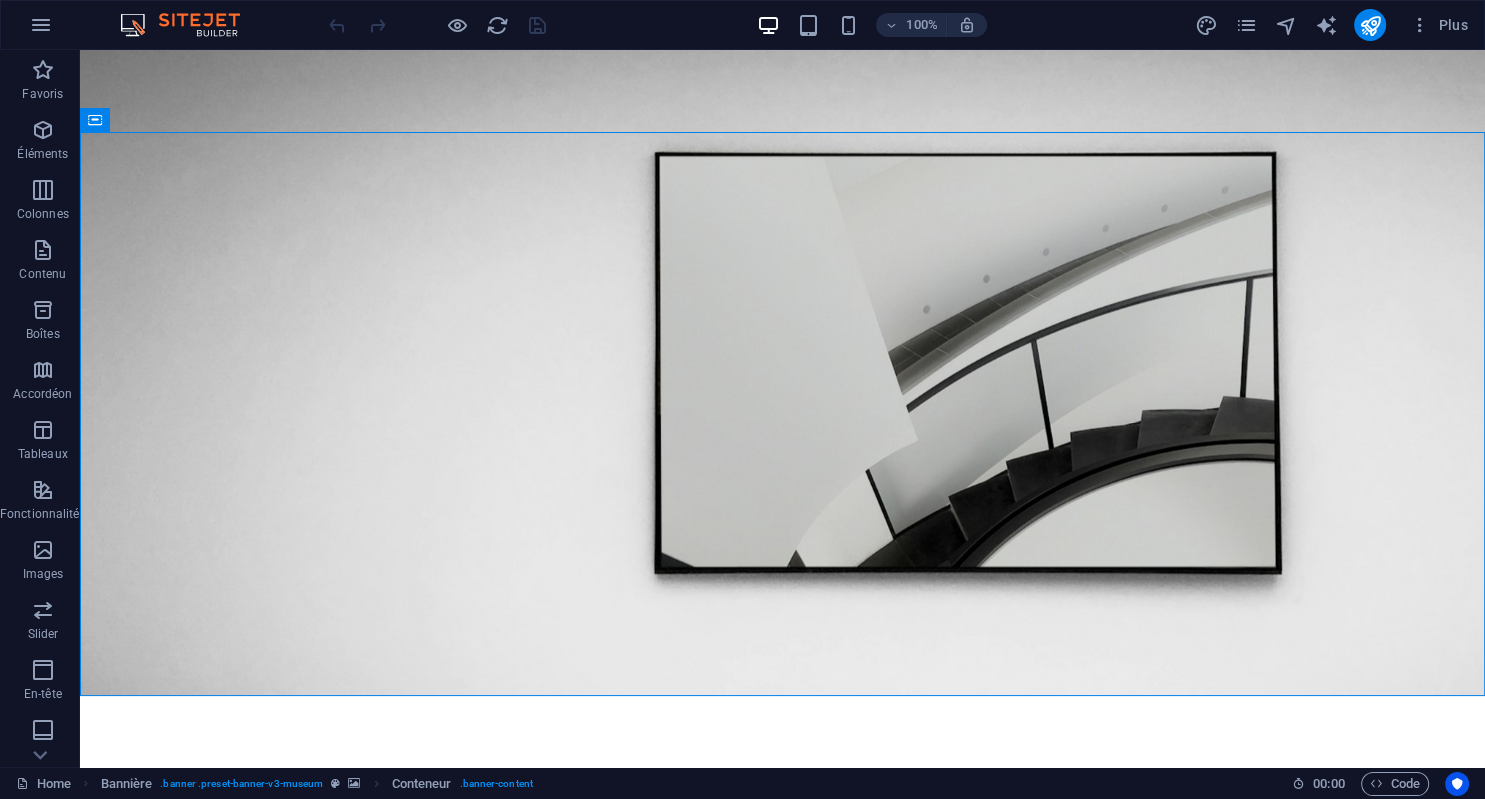 click at bounding box center (190, 25) 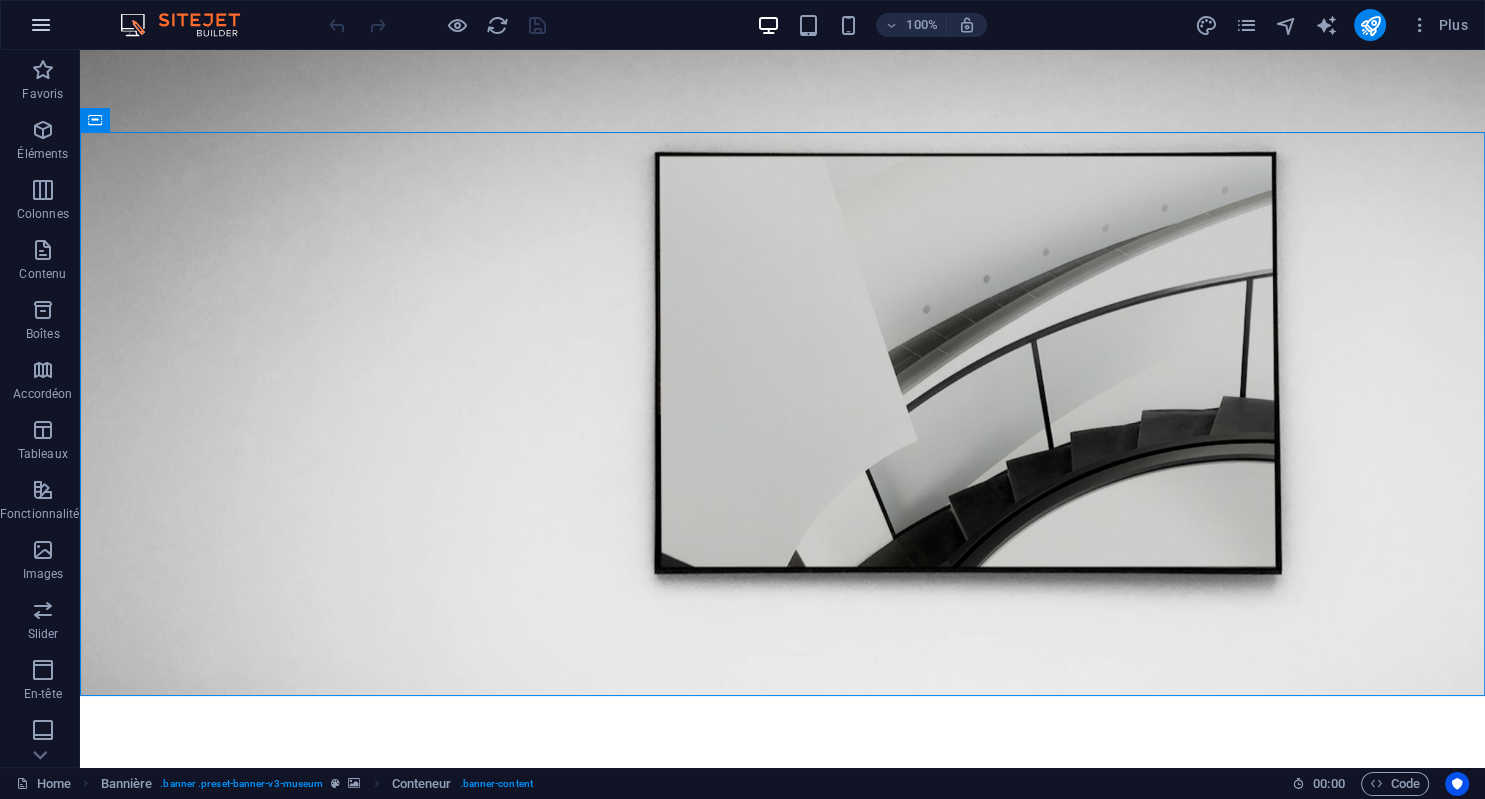 click at bounding box center (41, 25) 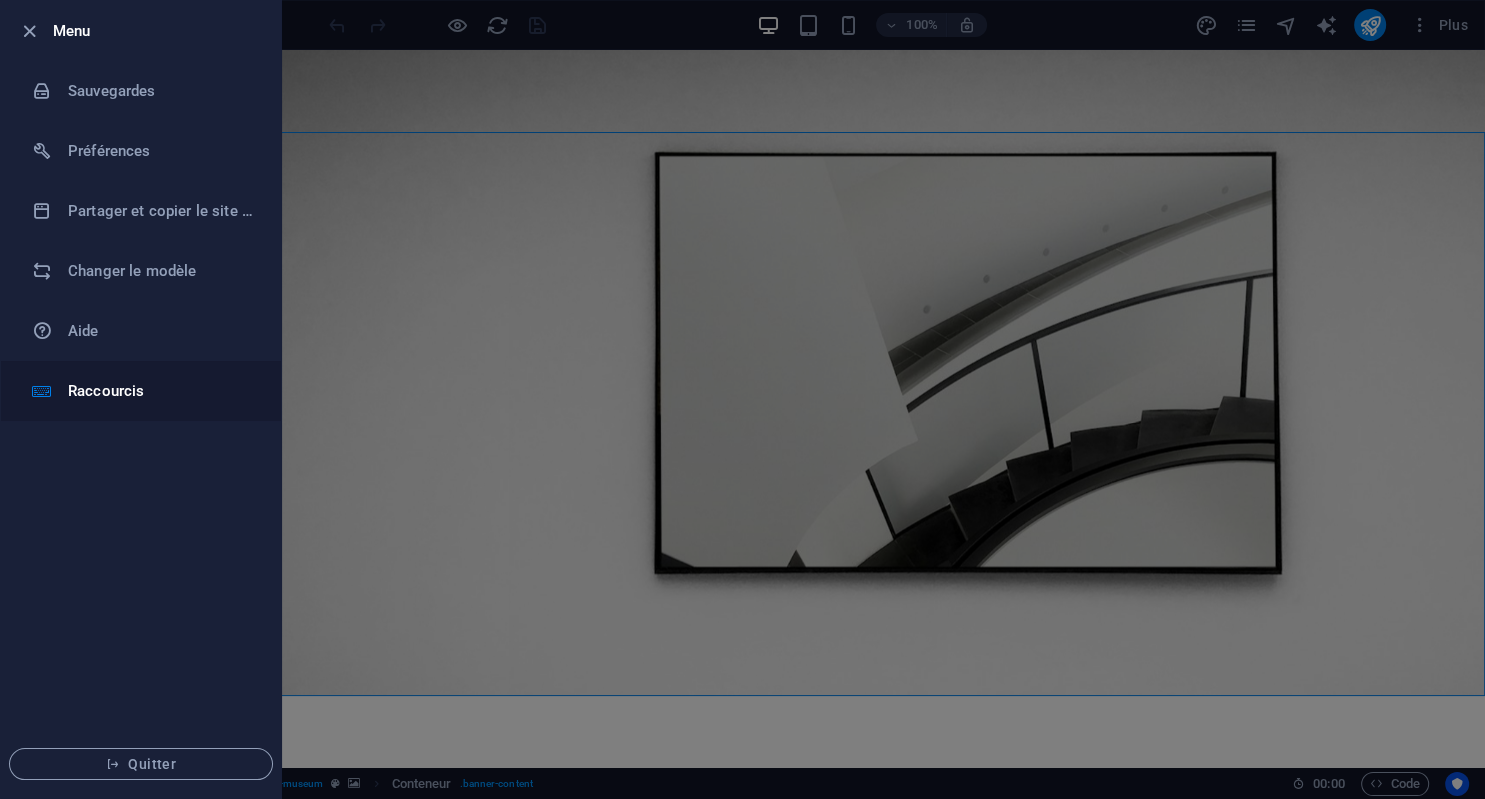 click on "Raccourcis" at bounding box center [160, 391] 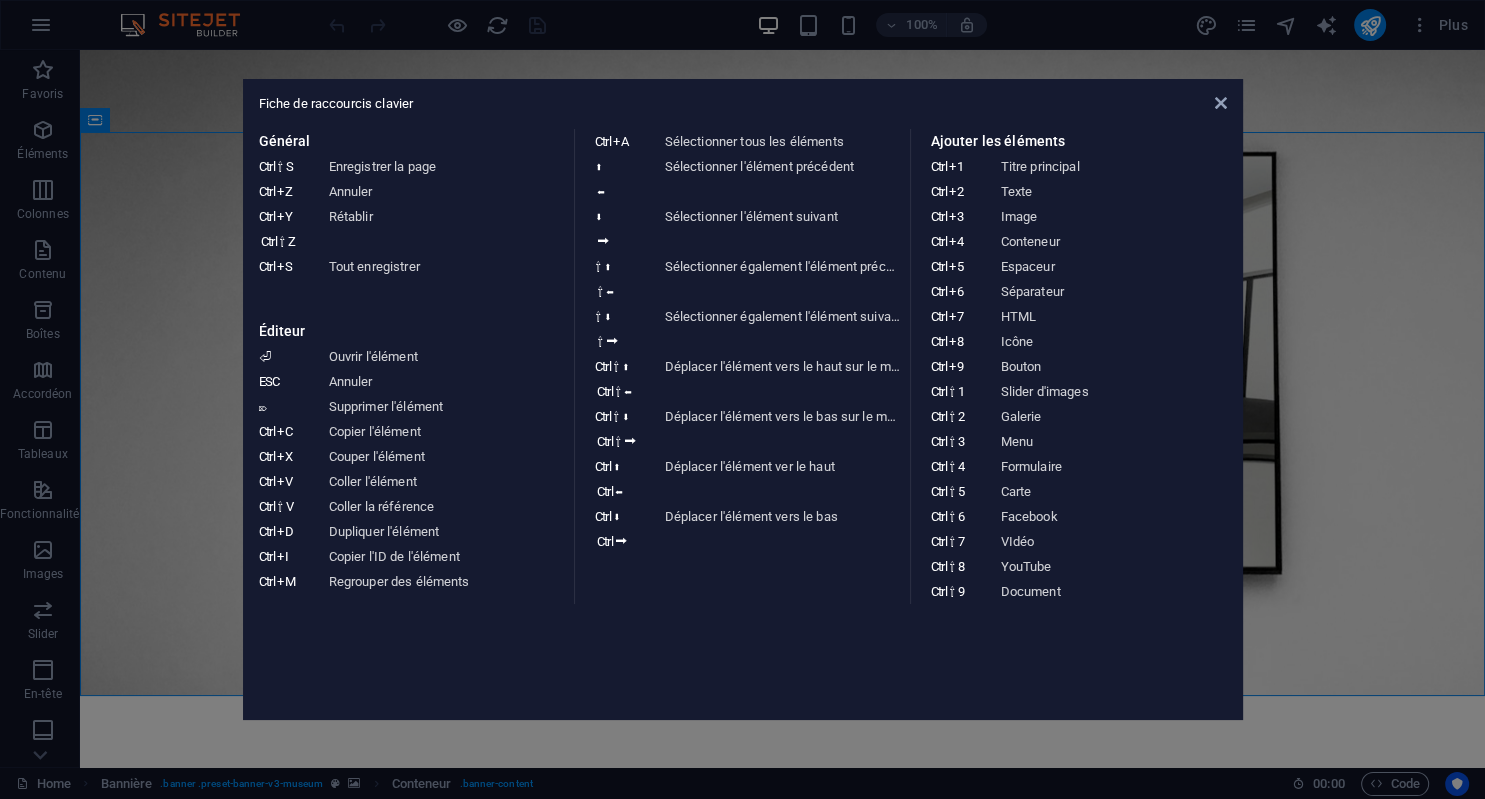 click on "Fiche de raccourcis clavier Général Ctrl ⇧ S Enregistrer la page Ctrl Z Annuler Ctrl Y Ctrl ⇧ Z Rétablir Ctrl S Tout enregistrer Éditeur ⏎ Ouvrir l'élément ESC Annuler ⌦ Supprimer l'élément Ctrl C Copier l'élément Ctrl X Couper l'élément Ctrl V Coller l'élément Ctrl ⇧ V Coller la référence Ctrl D Dupliquer l'élément Ctrl I Copier l'ID de l'élément Ctrl M Regrouper des éléments Ctrl A Sélectionner tous les éléments ⬆ ⬅ Sélectionner l'élément précédent ⬇ ⮕ Sélectionner l'élément suivant ⇧ ⬆ ⇧ ⬅ Sélectionner également l'élément précédent ⇧ ⬇ ⇧ ⮕ Sélectionner également l'élément suivant Ctrl ⇧ ⬆ Ctrl ⇧ ⬅ Déplacer l'élément vers le haut sur le même niveau Ctrl ⇧ ⬇ Ctrl ⇧ ⮕ Déplacer l'élément vers le bas sur le même niveau Ctrl ⬆ Ctrl ⬅ Déplacer l'élément ver le haut Ctrl ⬇ Ctrl ⮕ Déplacer l'élément vers le bas Ajouter les éléments Ctrl 1 Titre principal Ctrl 2 Texte Ctrl 3 Image Ctrl 4 Conteneur 5 6" at bounding box center [742, 399] 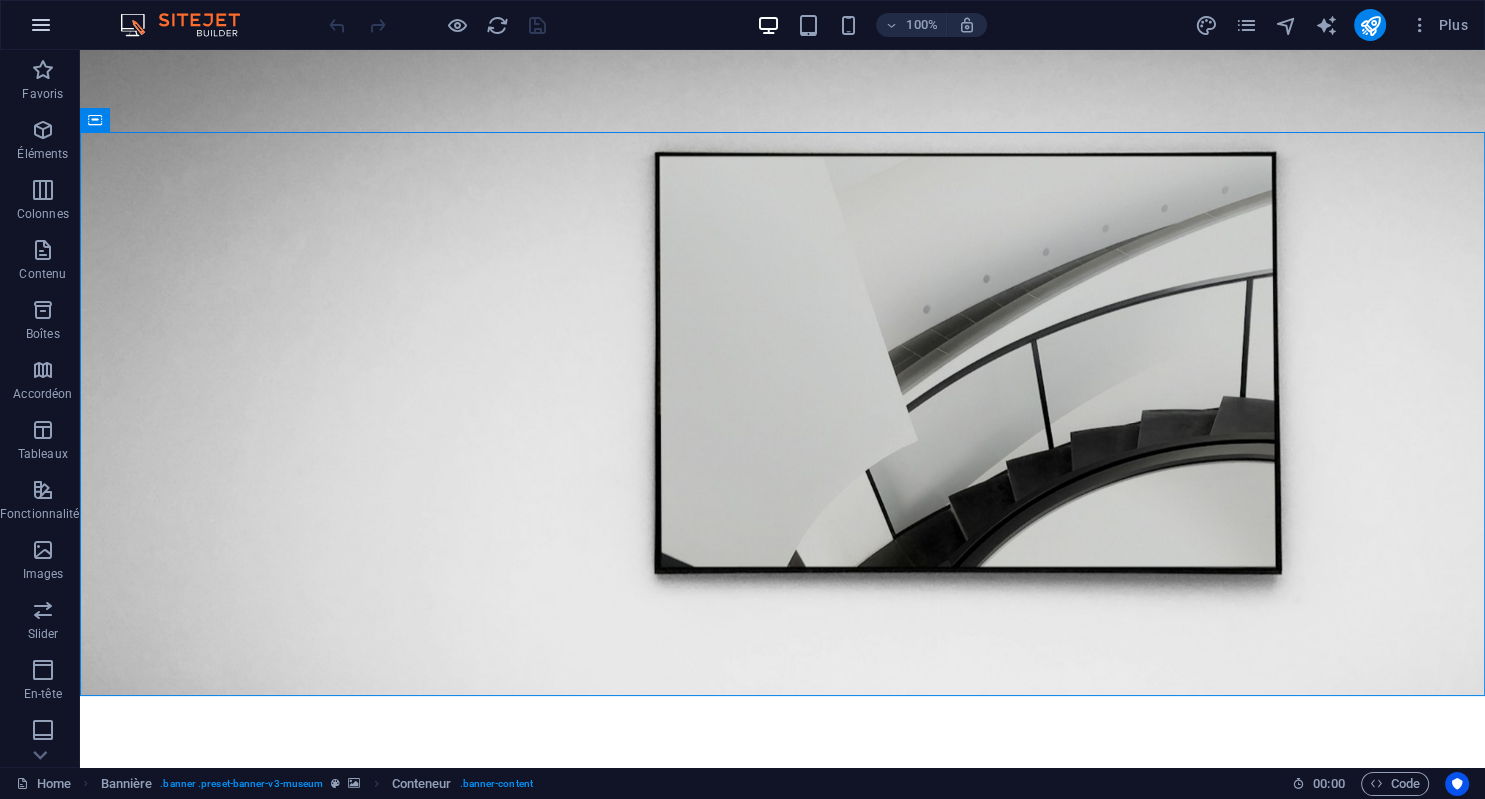 click at bounding box center [41, 25] 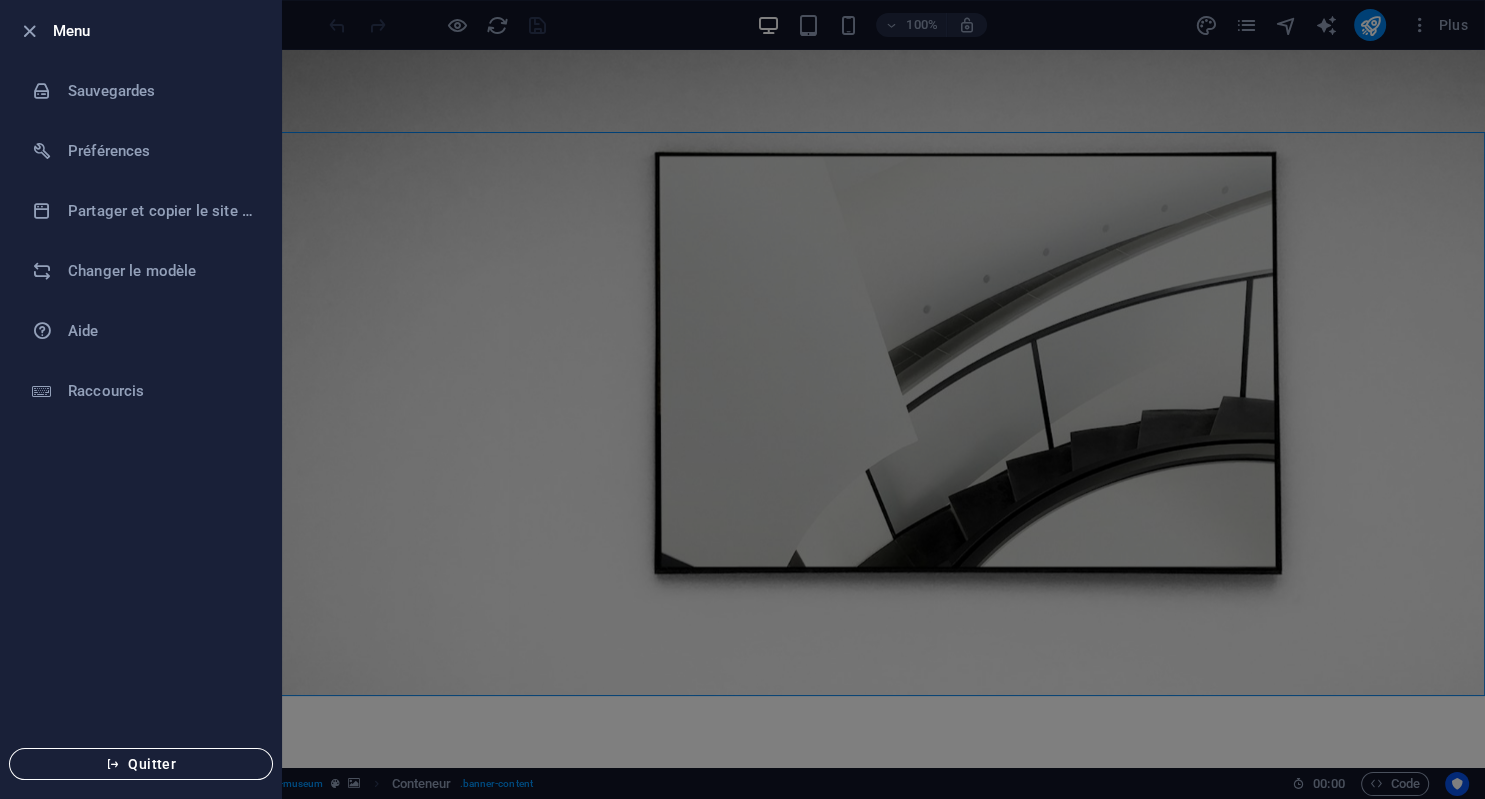 click at bounding box center (113, 764) 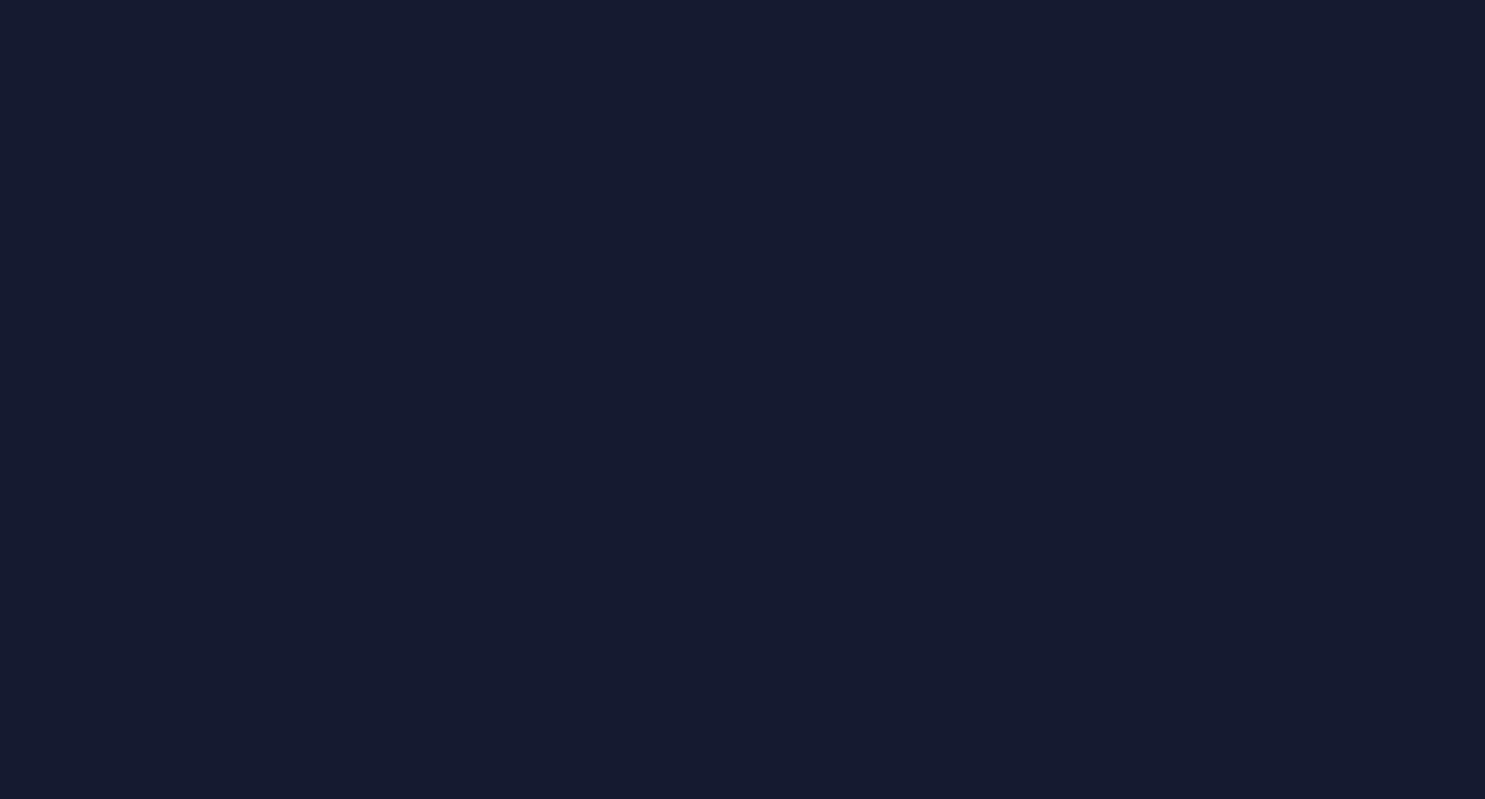scroll, scrollTop: 0, scrollLeft: 0, axis: both 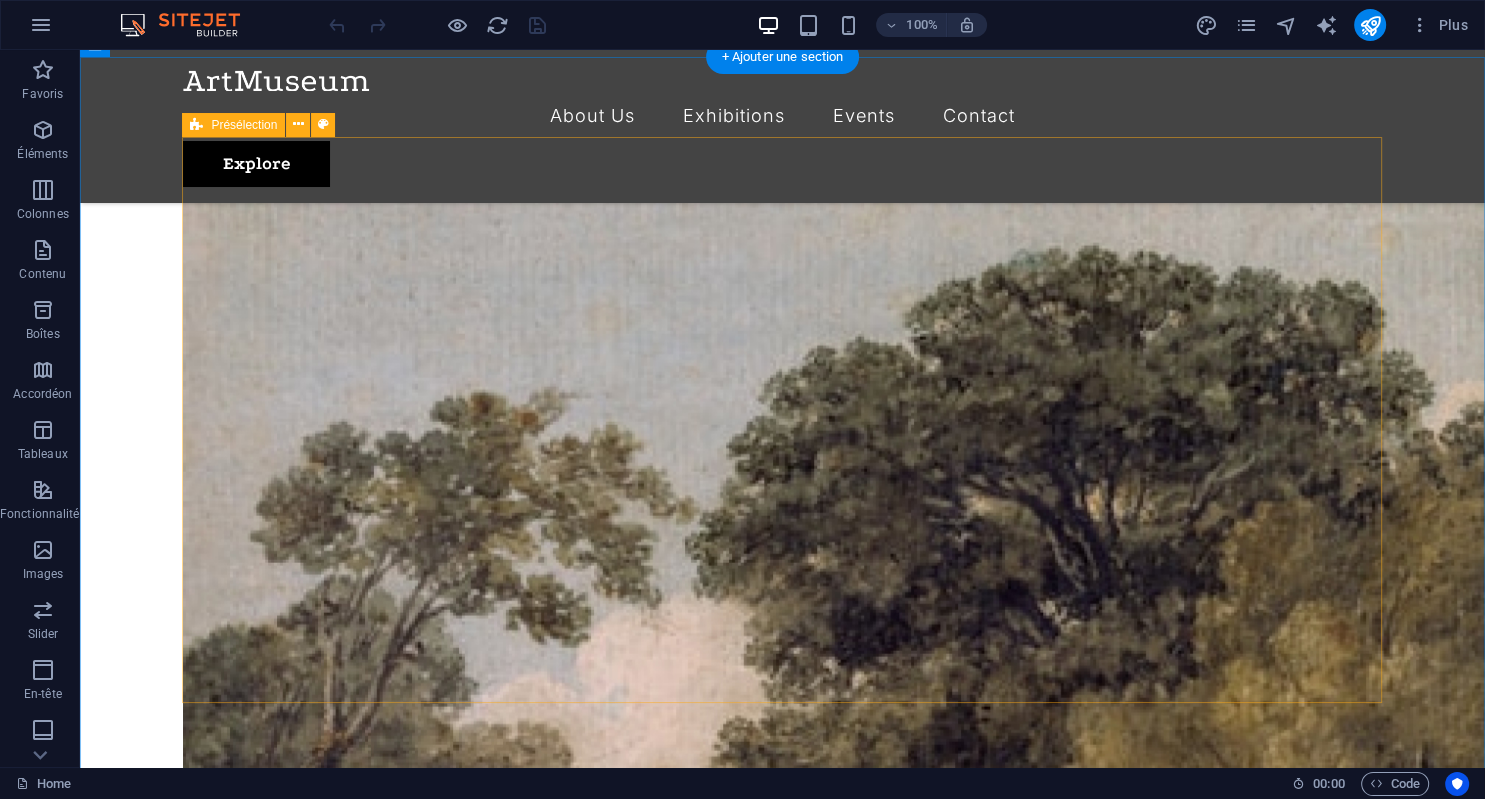 click on "Contact Us   I have read and understand the privacy policy. Illisible ? Générer à nouveau. Submit message Déposer le contenu ici ou  Ajouter les éléments  Coller le presse-papiers" at bounding box center [783, 10651] 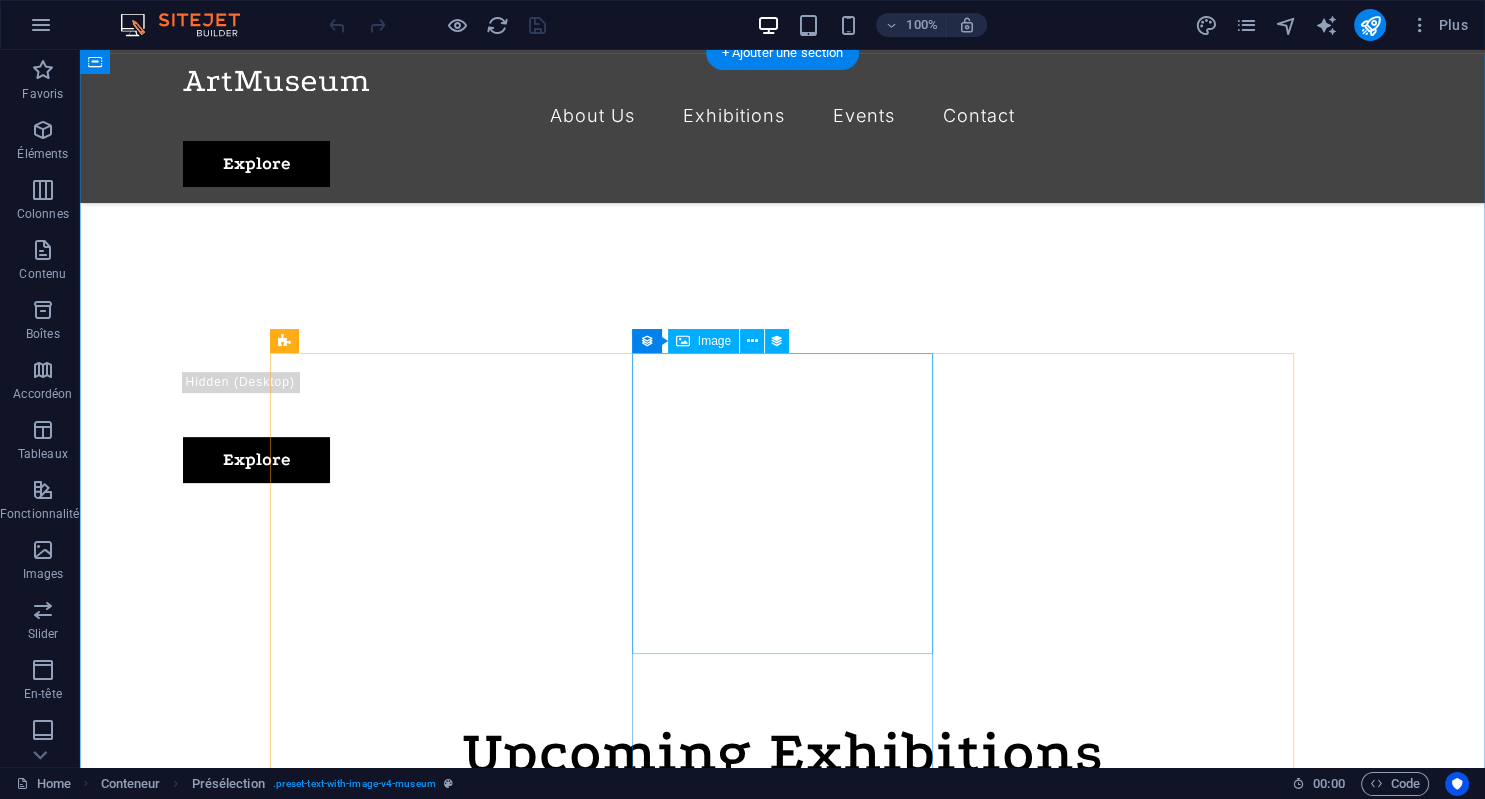 scroll, scrollTop: 0, scrollLeft: 0, axis: both 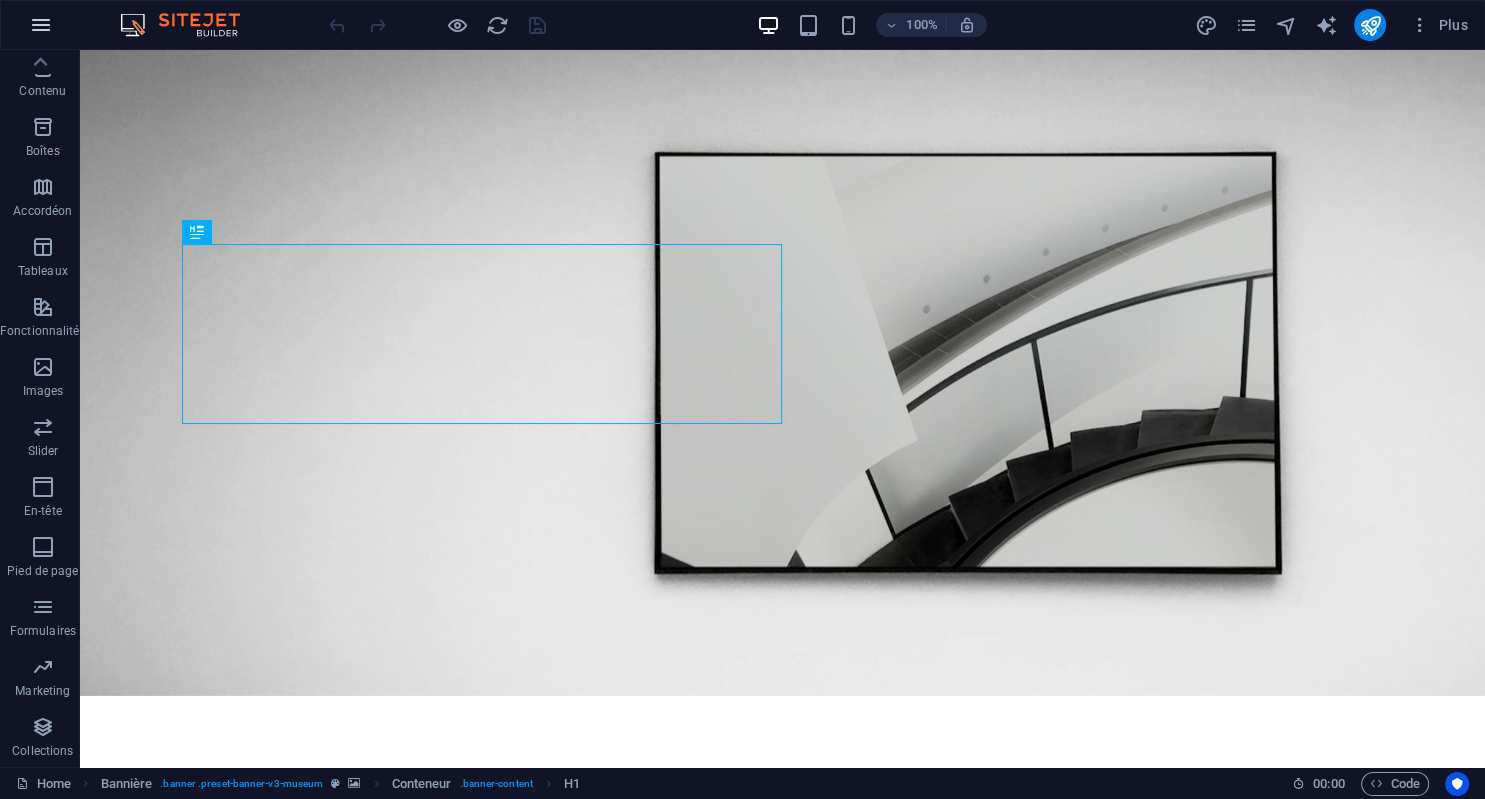 click at bounding box center (41, 25) 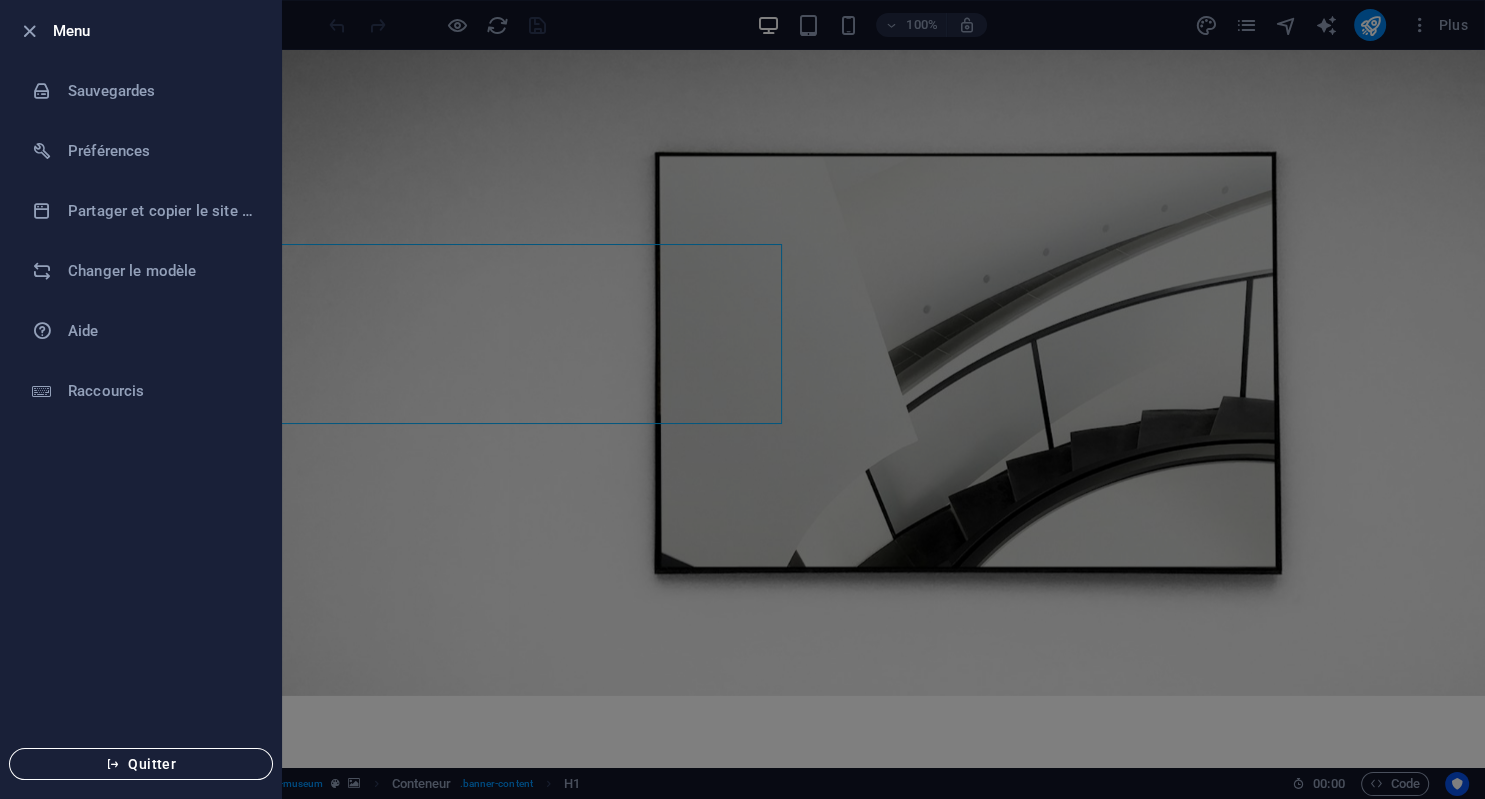 click on "Quitter" at bounding box center [141, 764] 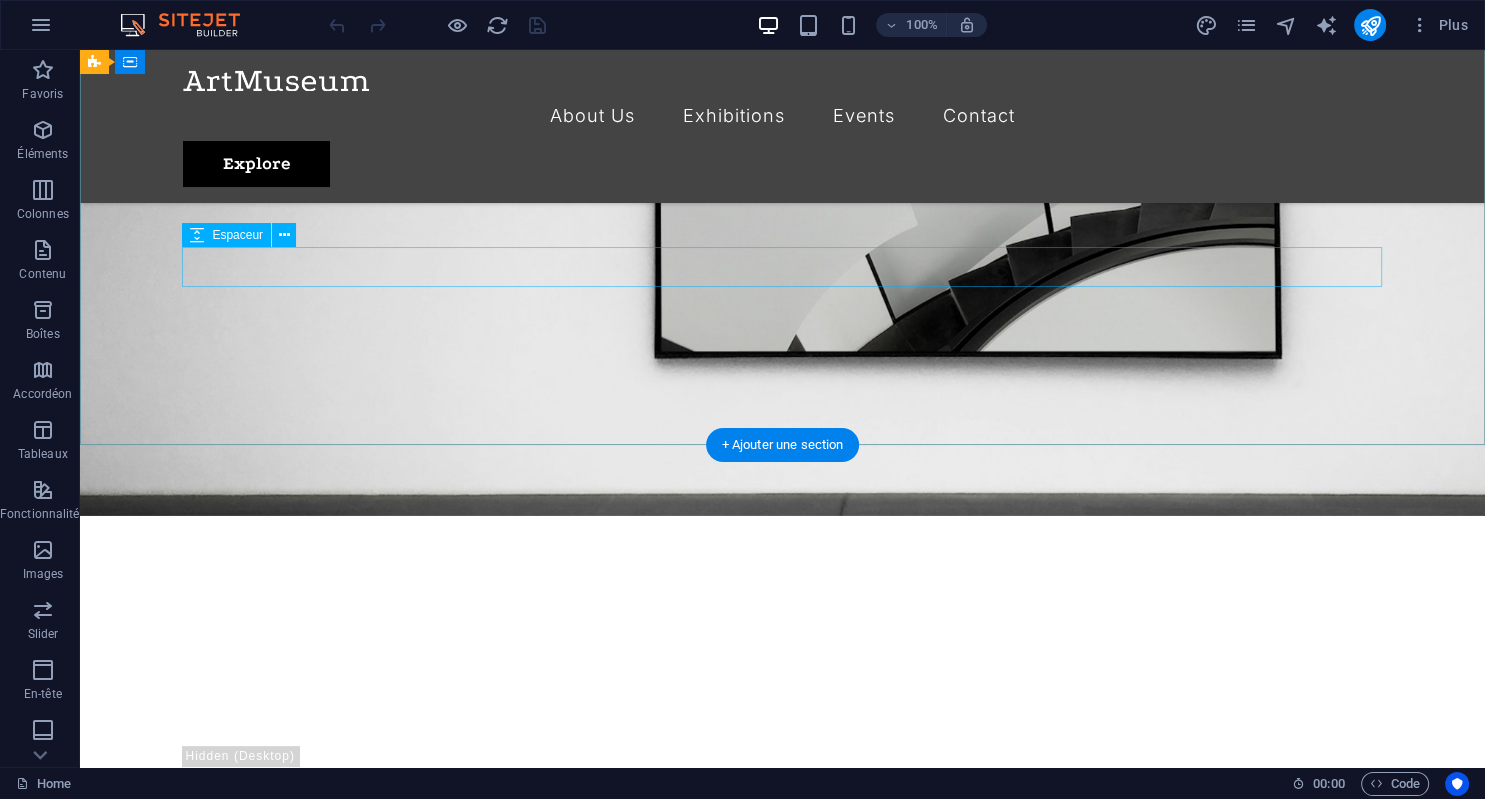 scroll, scrollTop: 0, scrollLeft: 0, axis: both 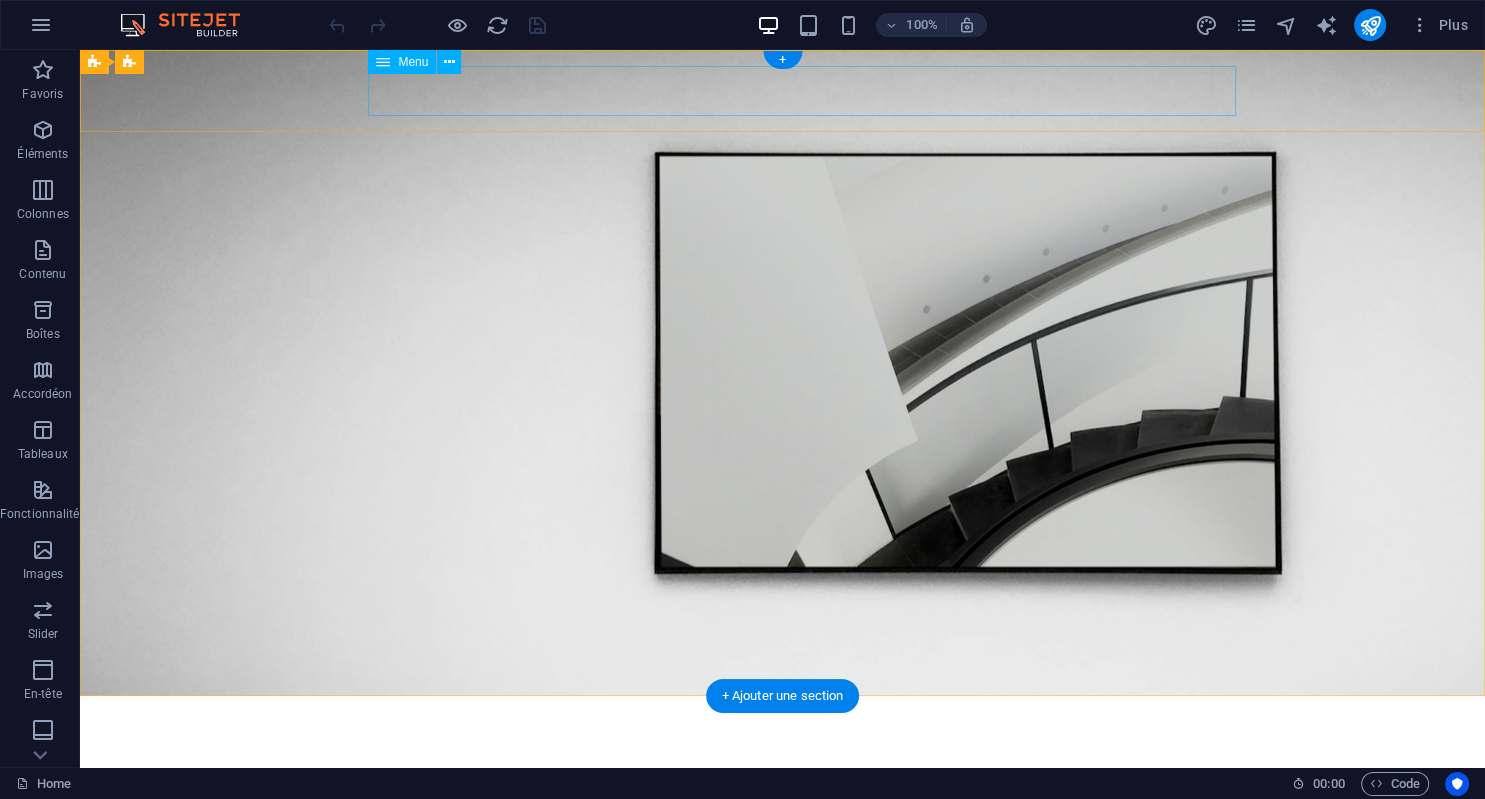 click on "About Us Exhibitions Events Contact" at bounding box center [783, 762] 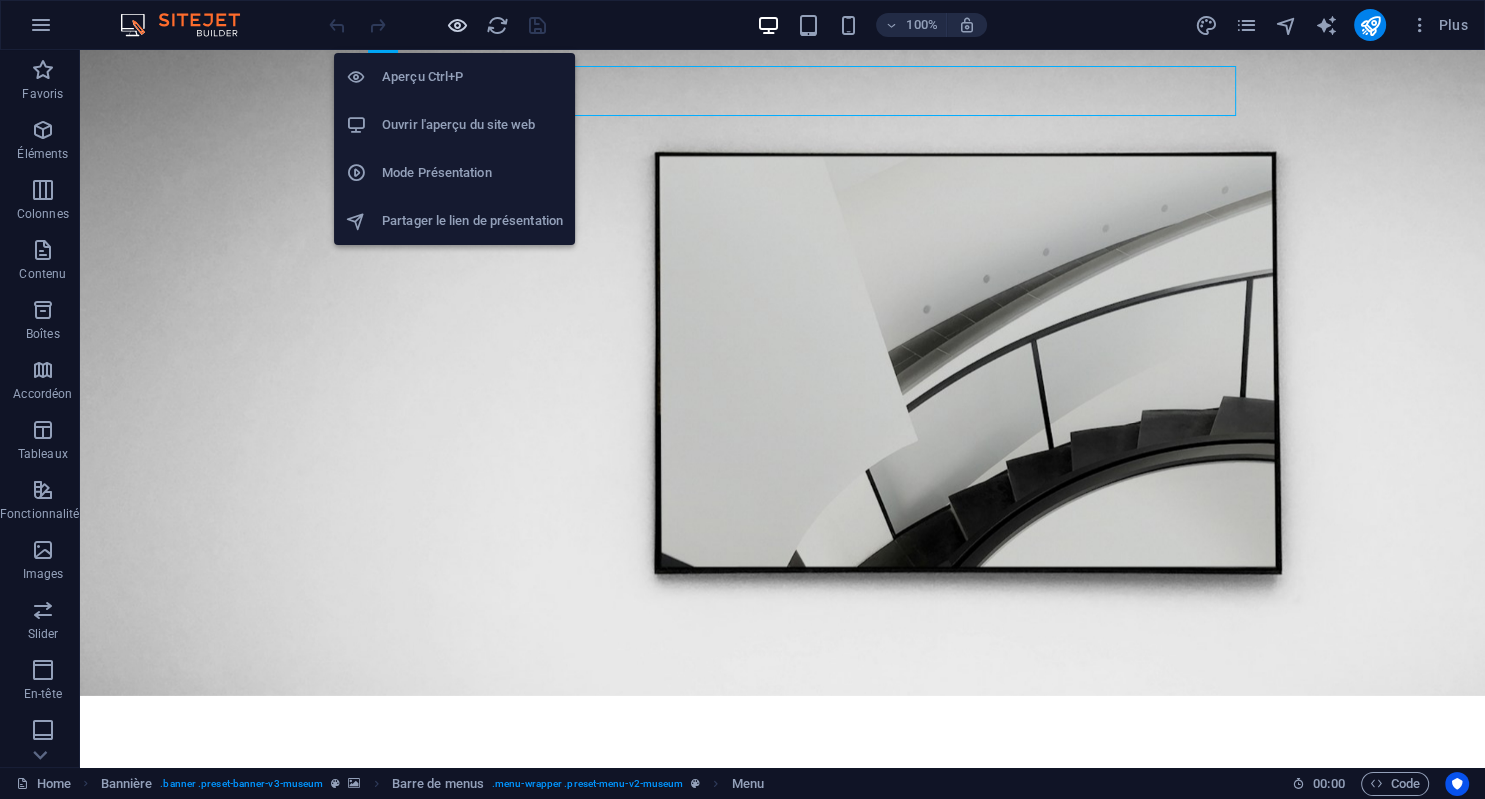 click at bounding box center [457, 25] 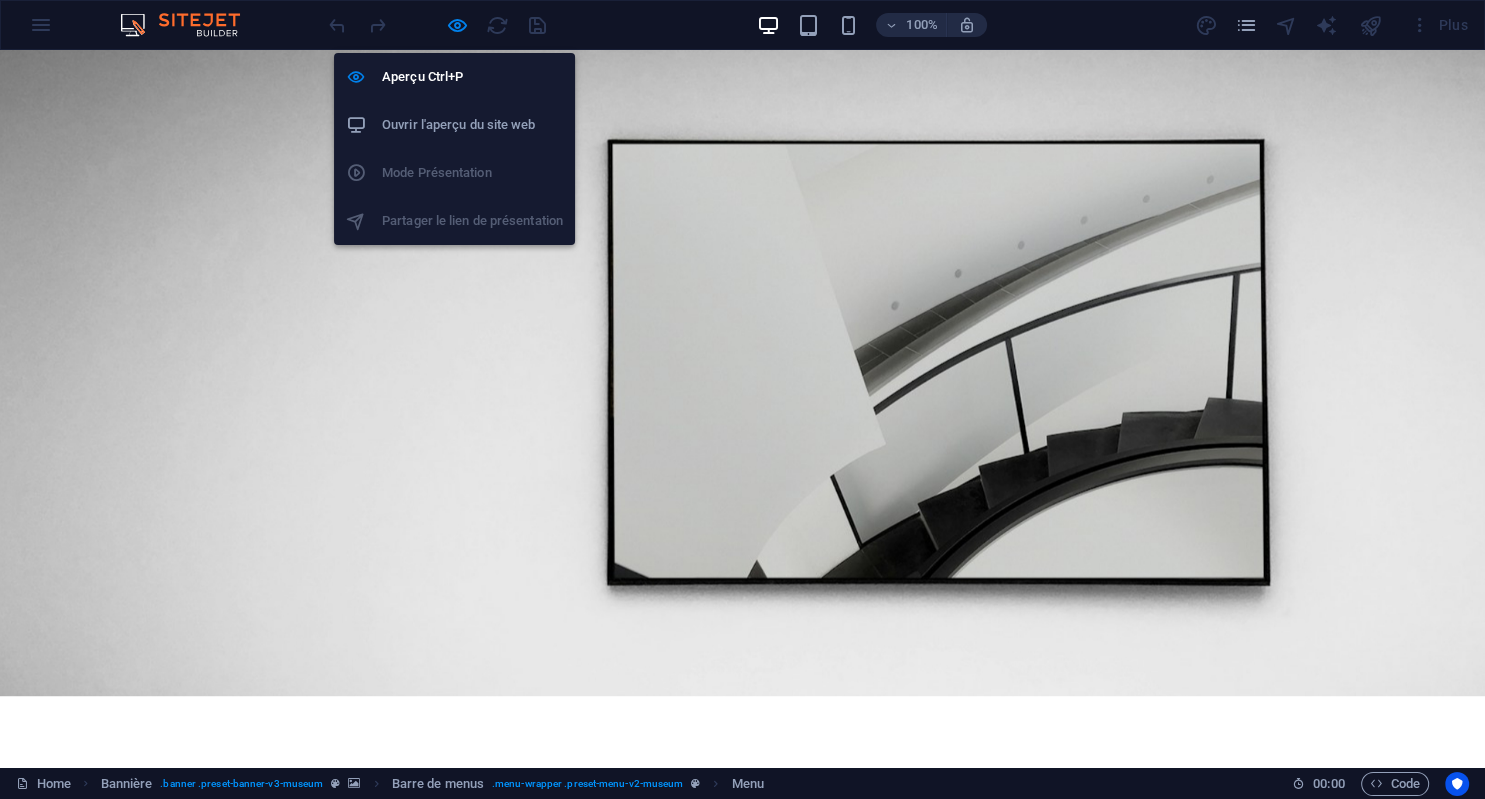 click on "Ouvrir l'aperçu du site web" at bounding box center (454, 125) 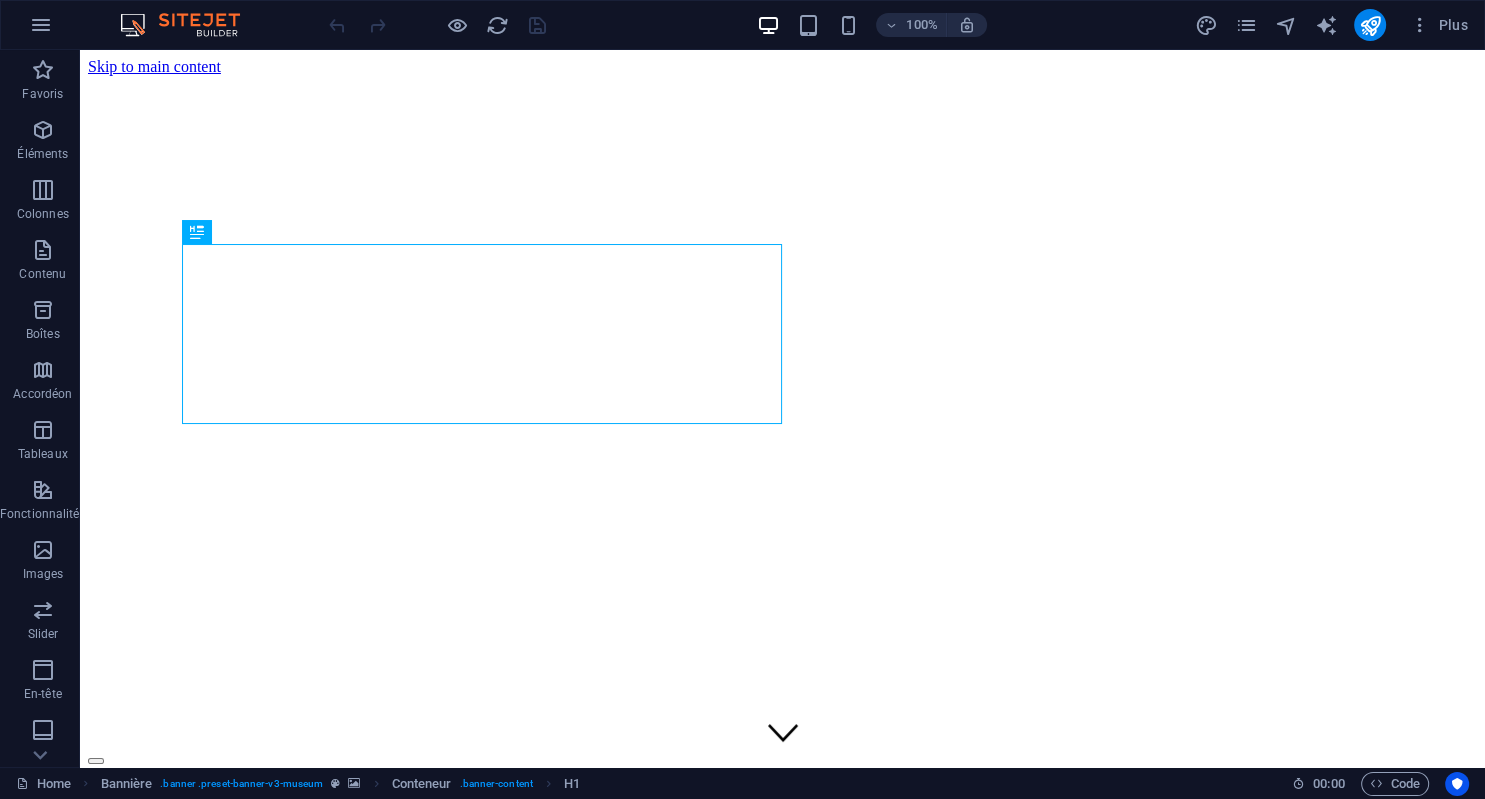 scroll, scrollTop: 0, scrollLeft: 0, axis: both 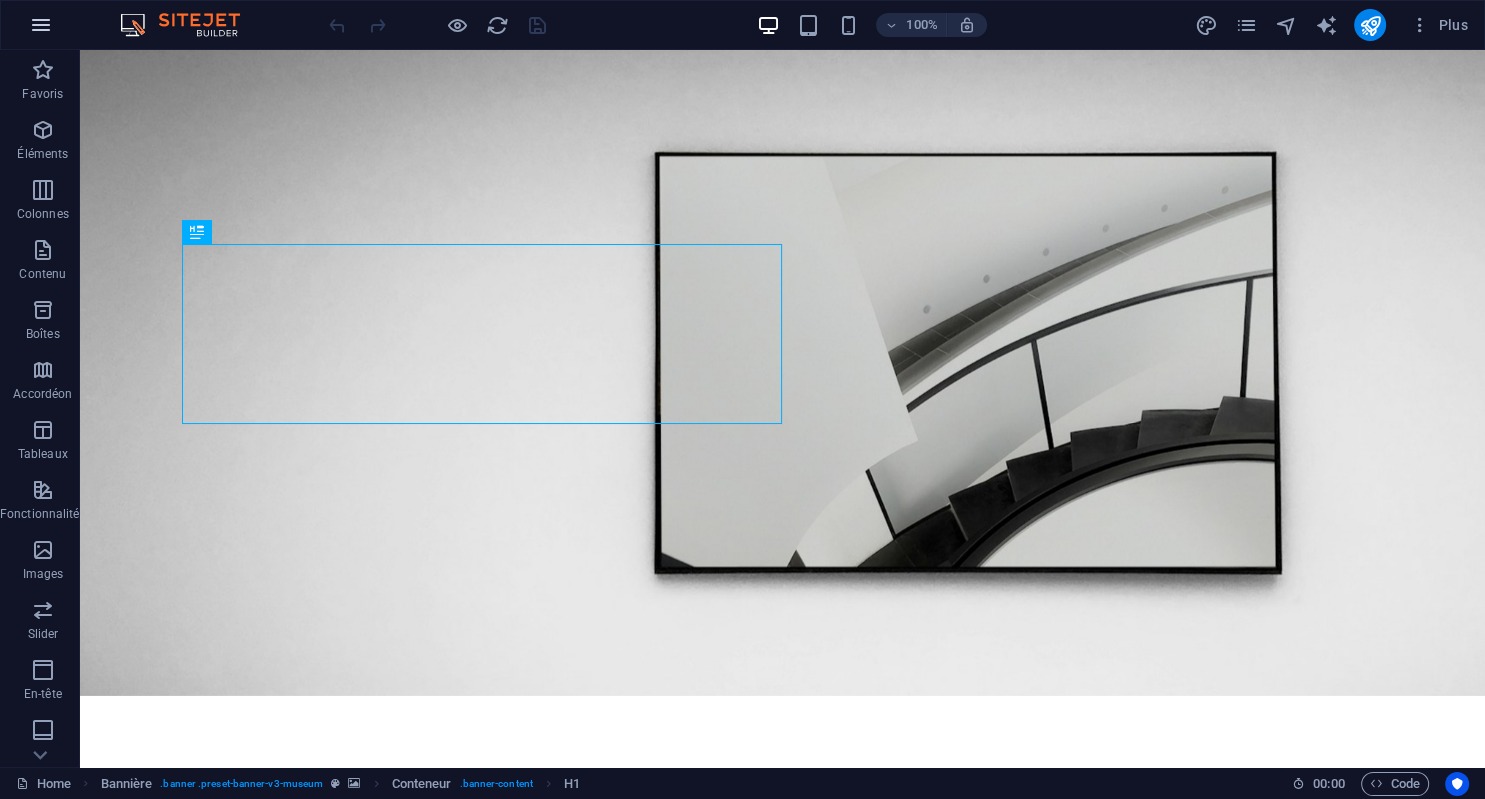 click at bounding box center (41, 25) 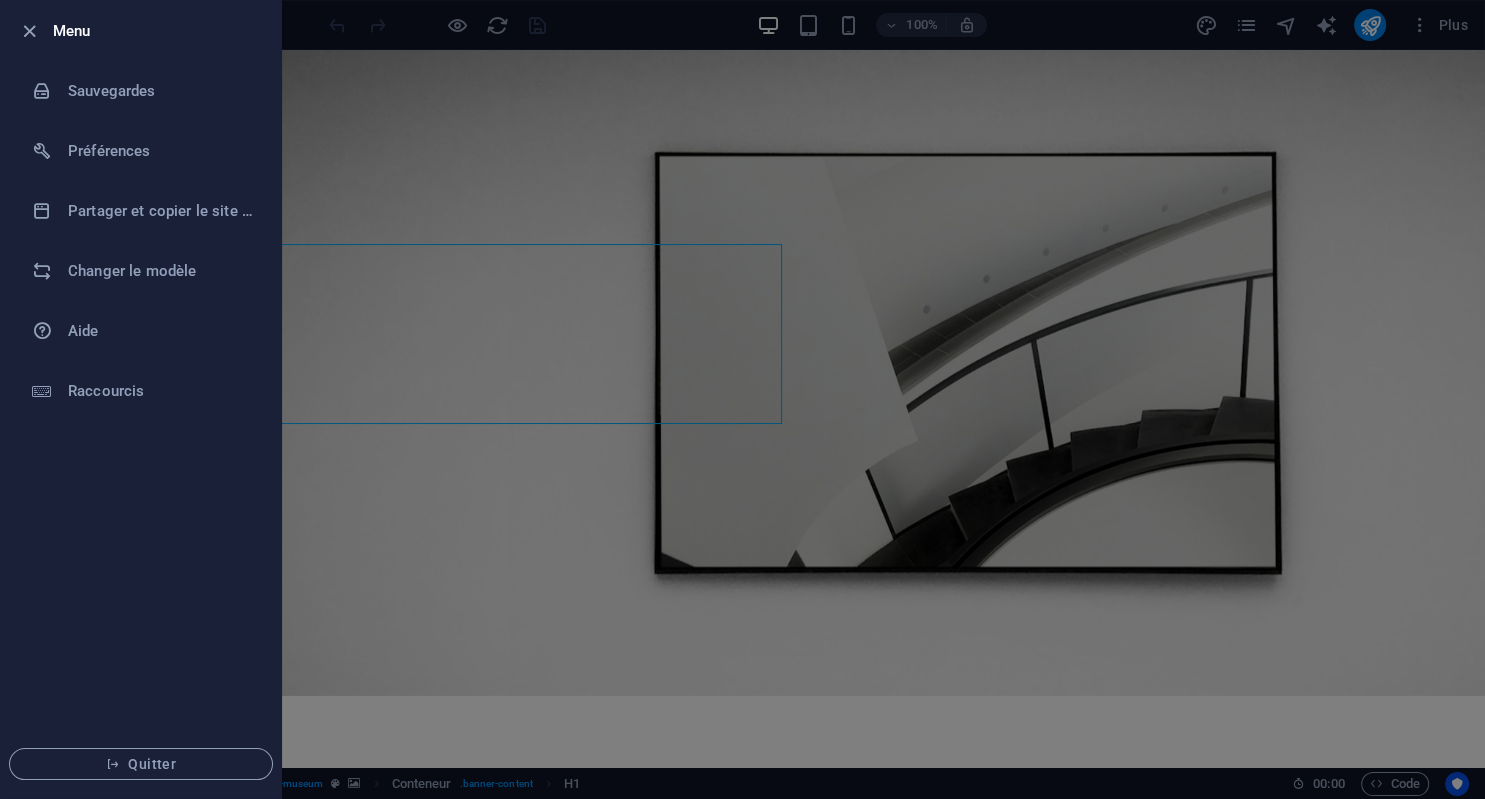 click at bounding box center [742, 399] 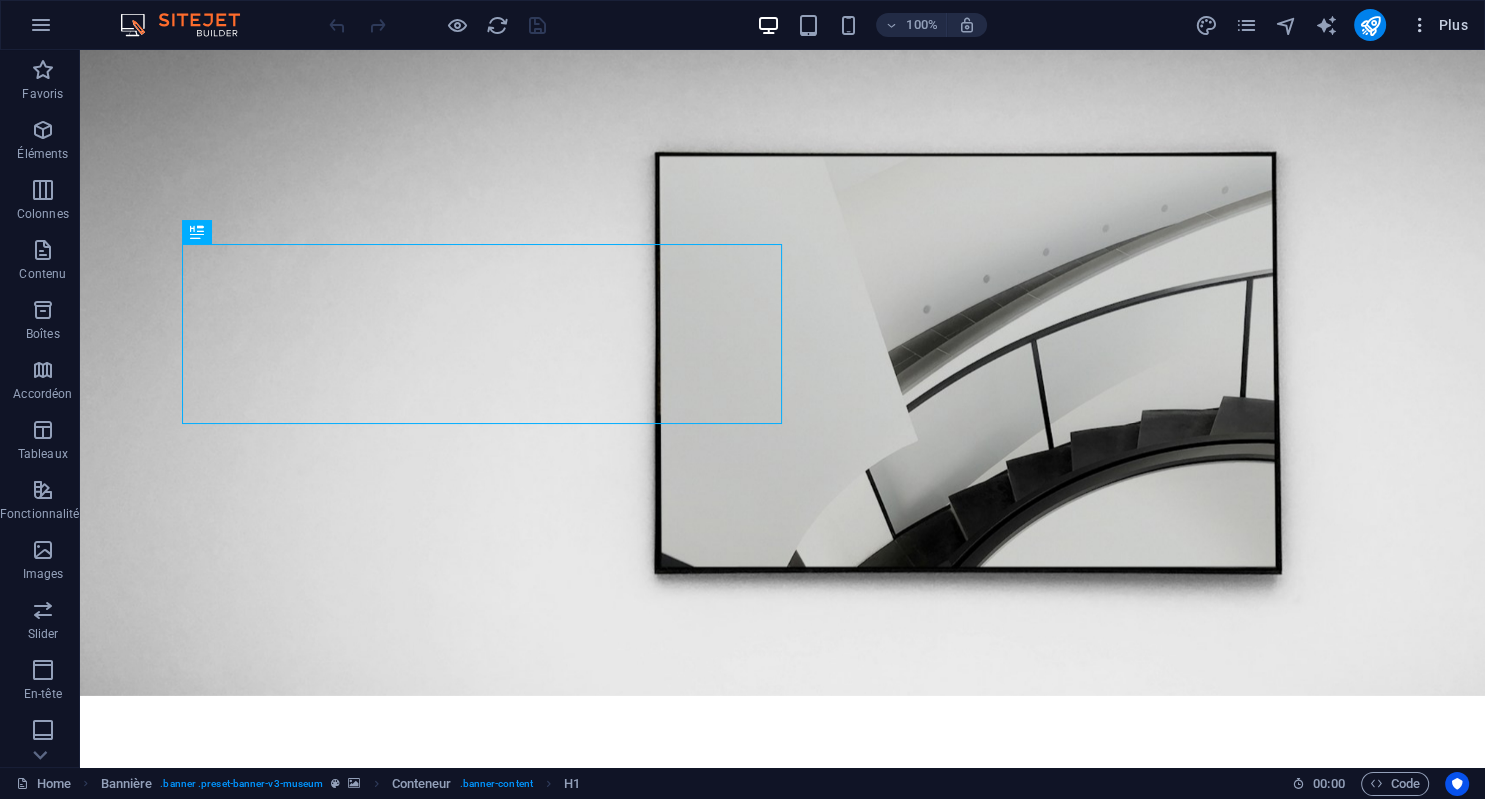 click on "Plus" at bounding box center (1439, 25) 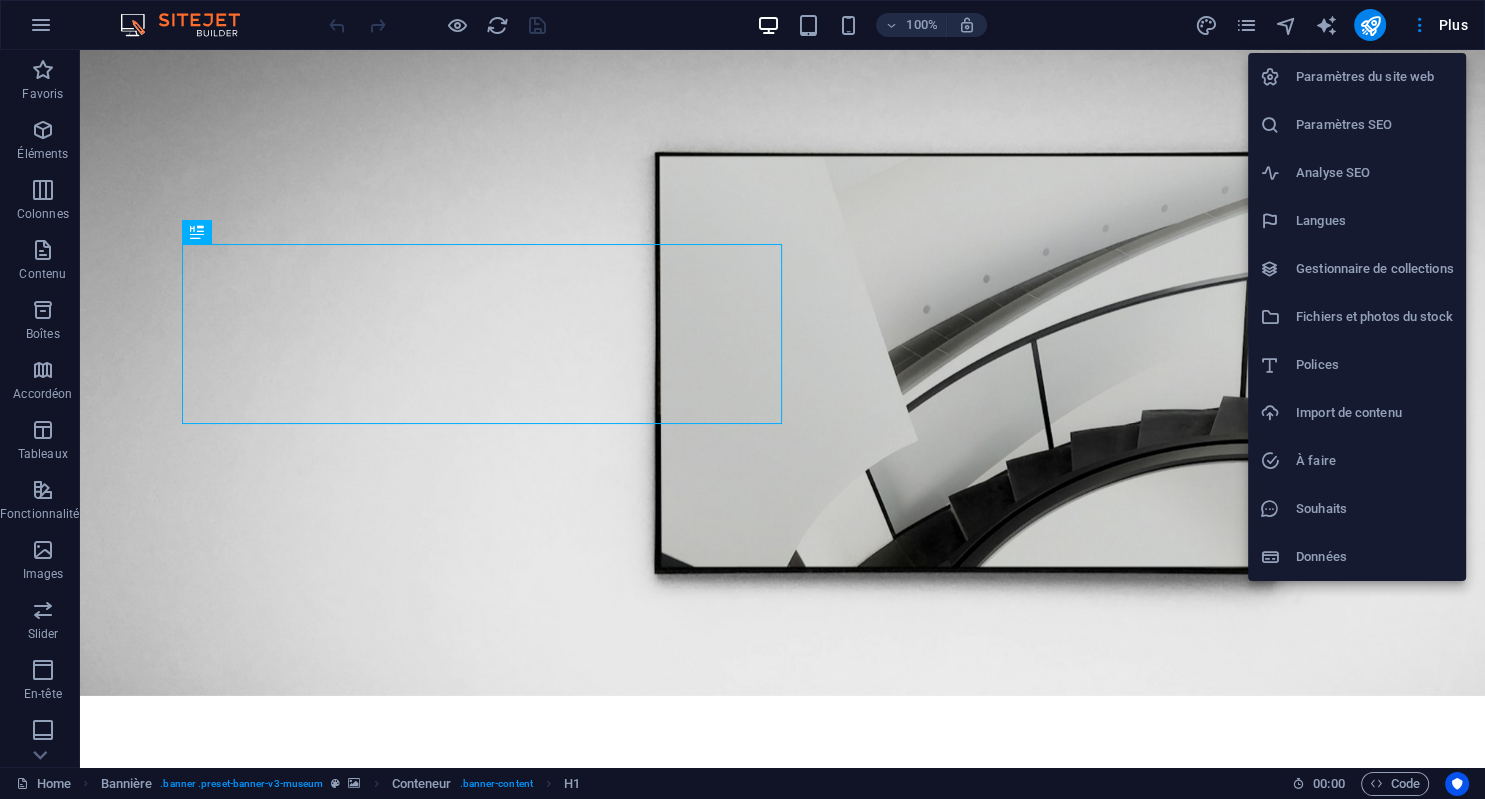 click on "Gestionnaire de collections" at bounding box center [1375, 269] 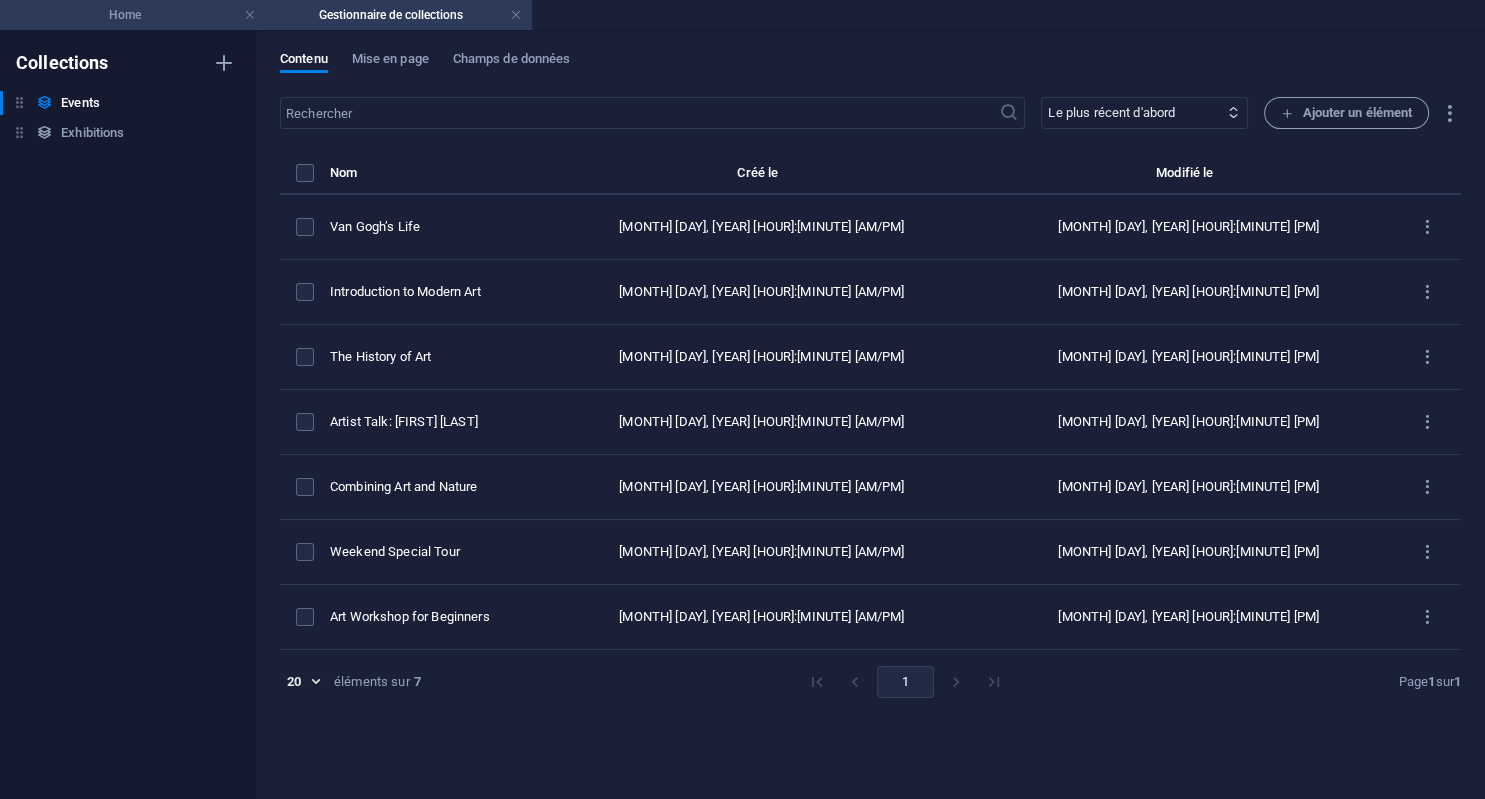 click on "Home" at bounding box center (133, 15) 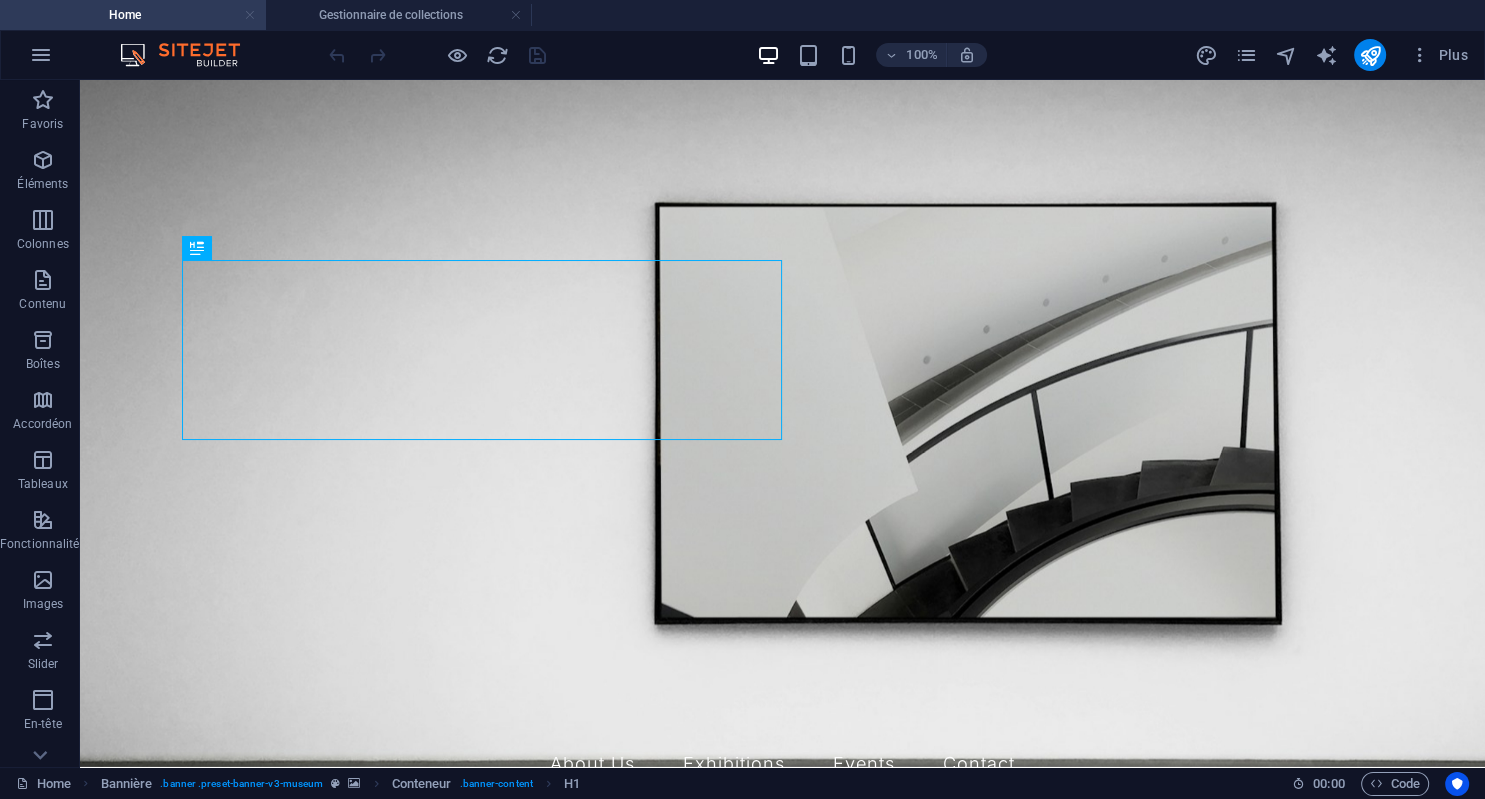 click at bounding box center (250, 15) 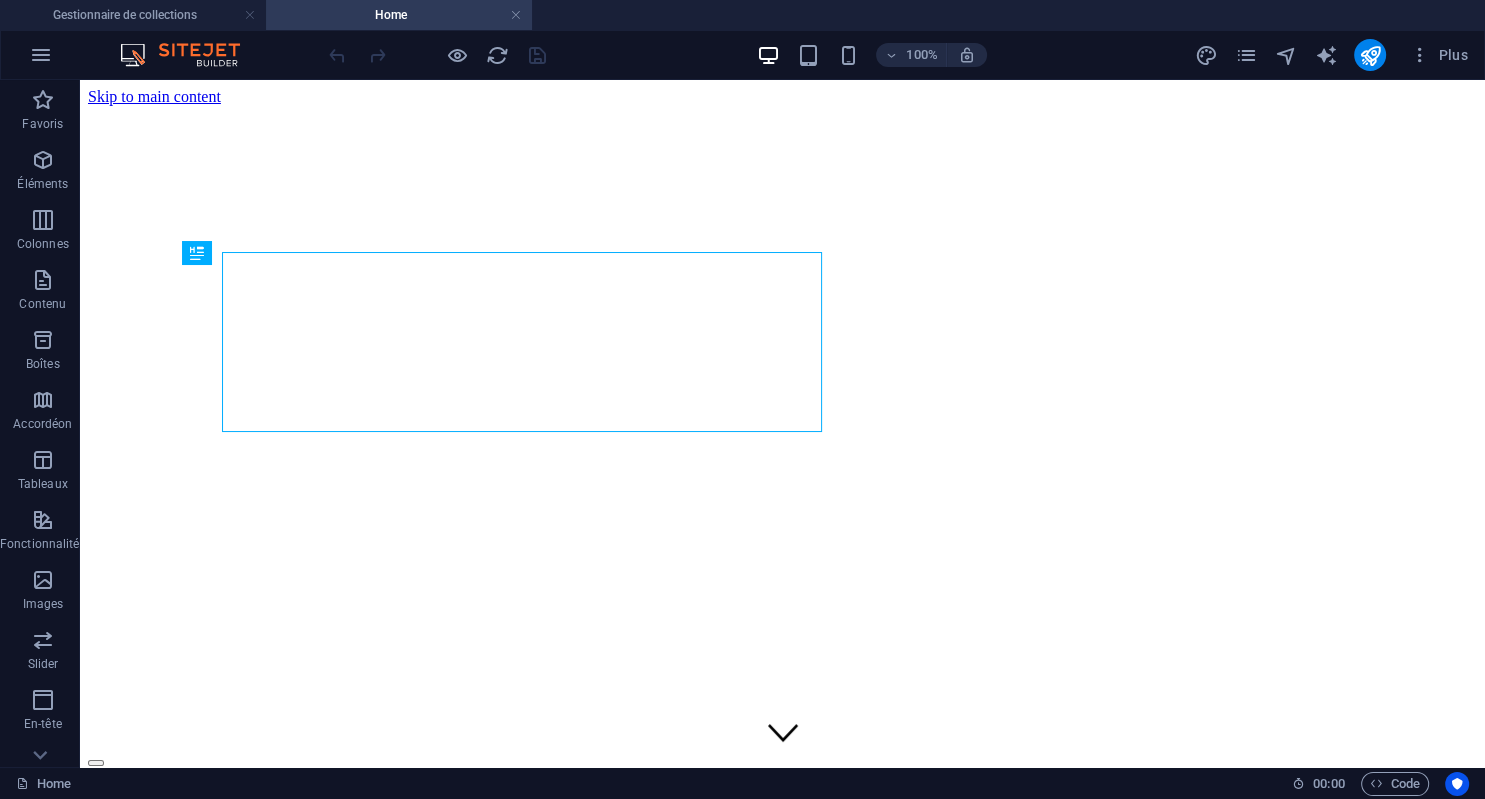 scroll, scrollTop: 0, scrollLeft: 0, axis: both 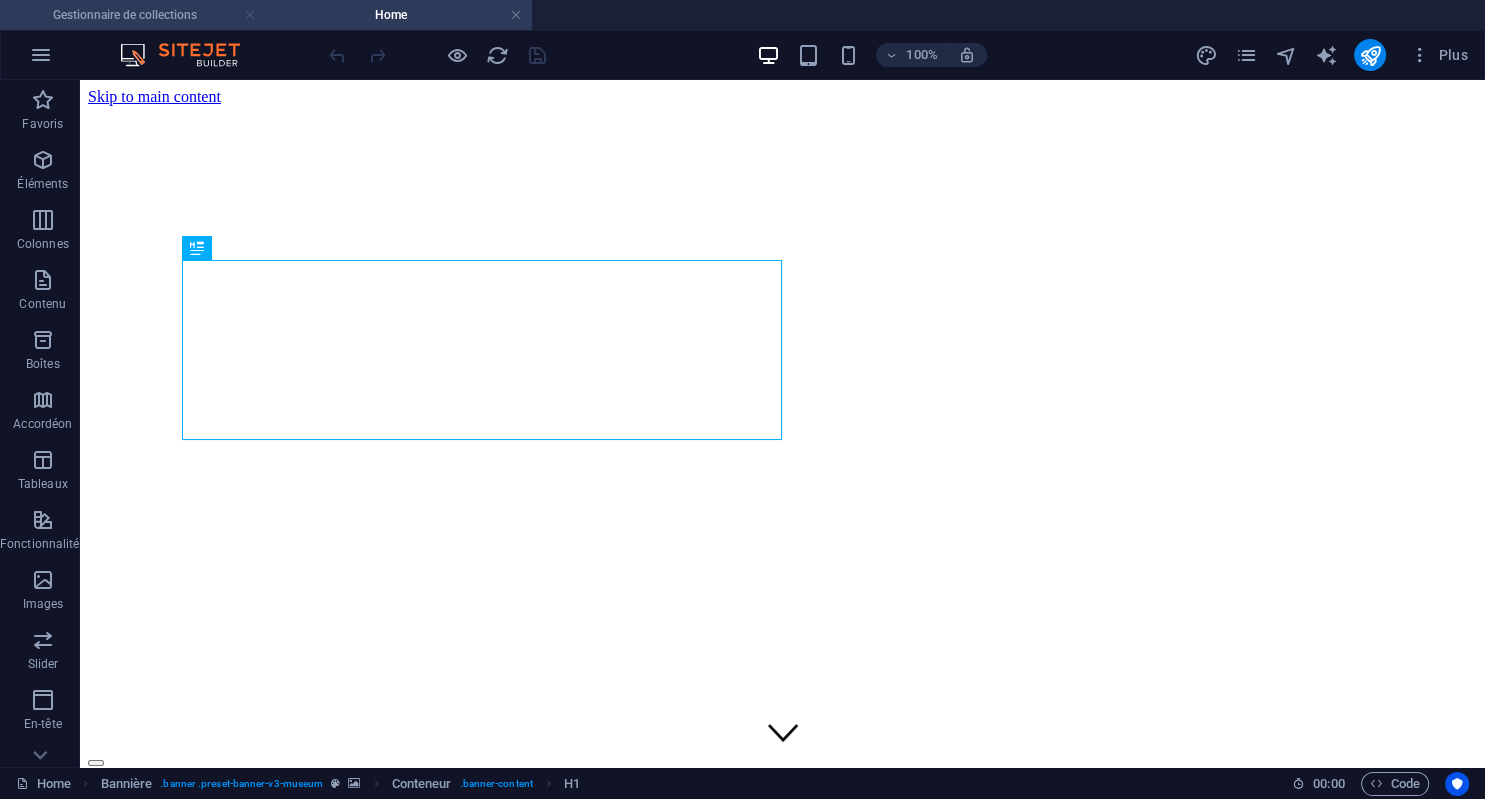 click at bounding box center [250, 15] 